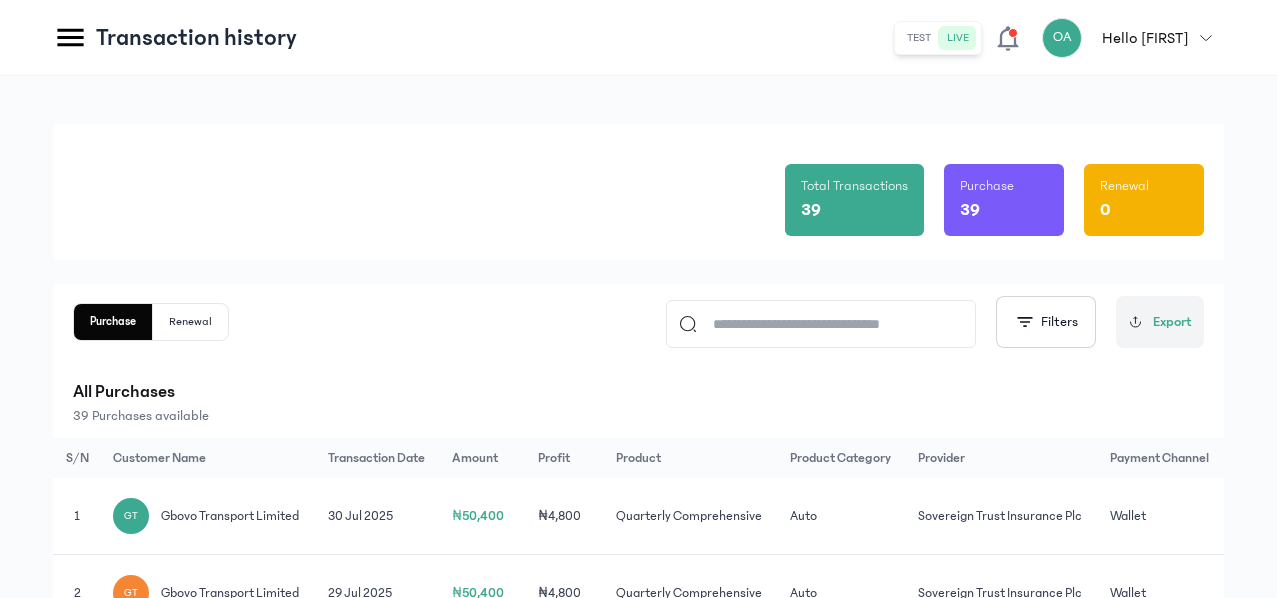 scroll, scrollTop: 0, scrollLeft: 0, axis: both 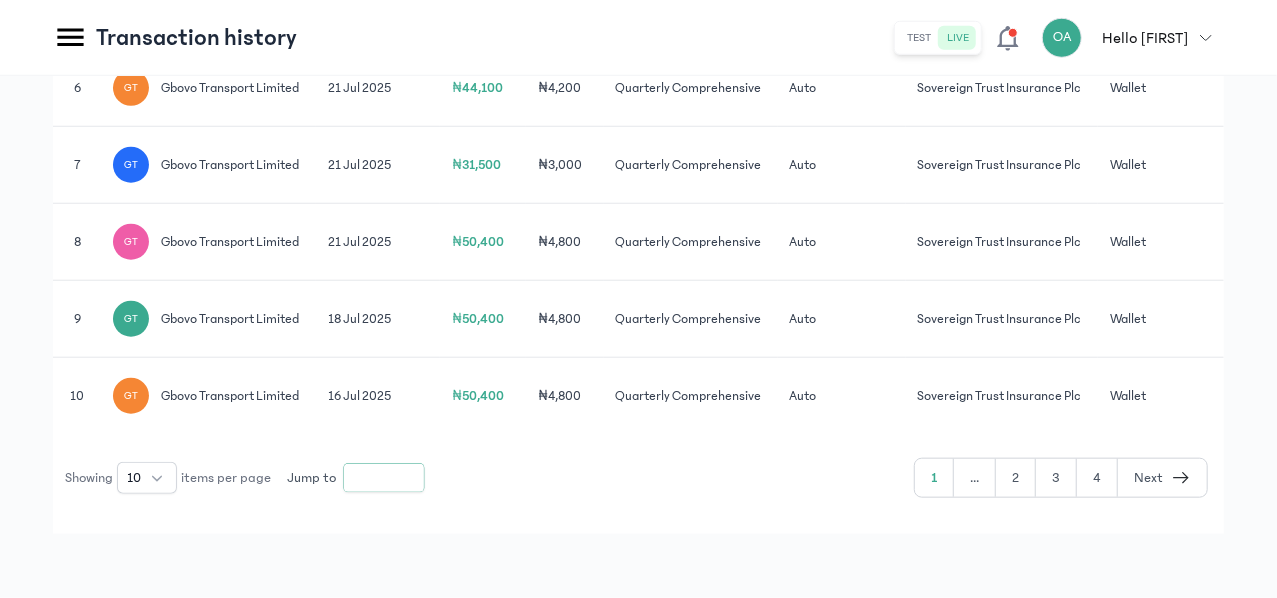 click on "*" at bounding box center (384, 478) 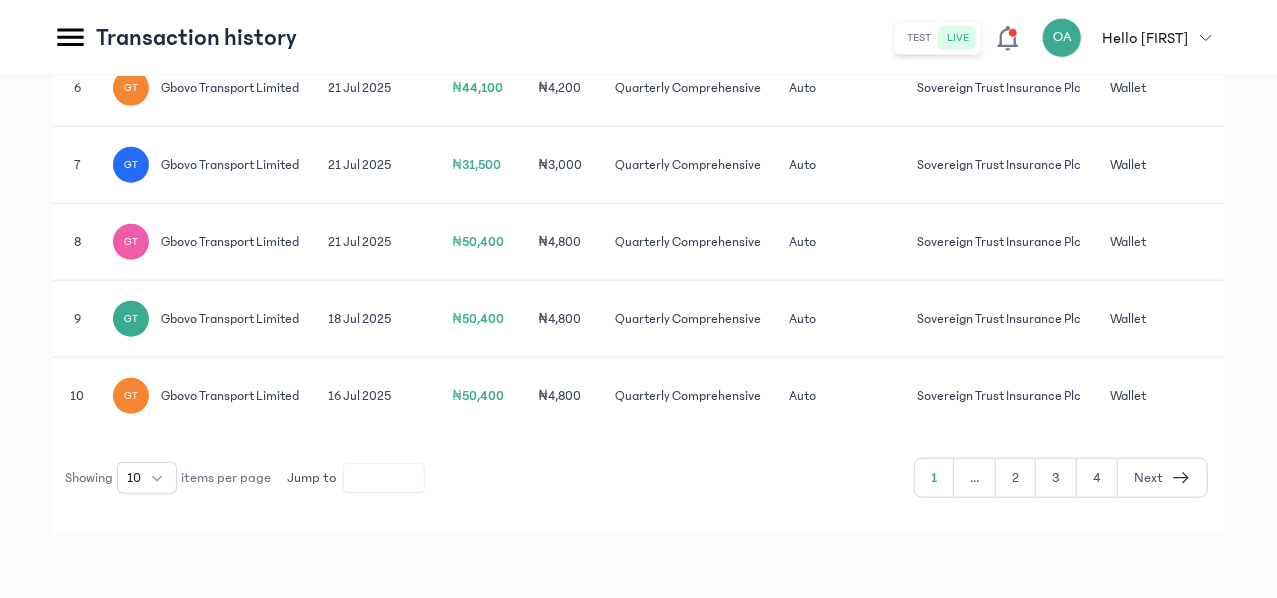 click 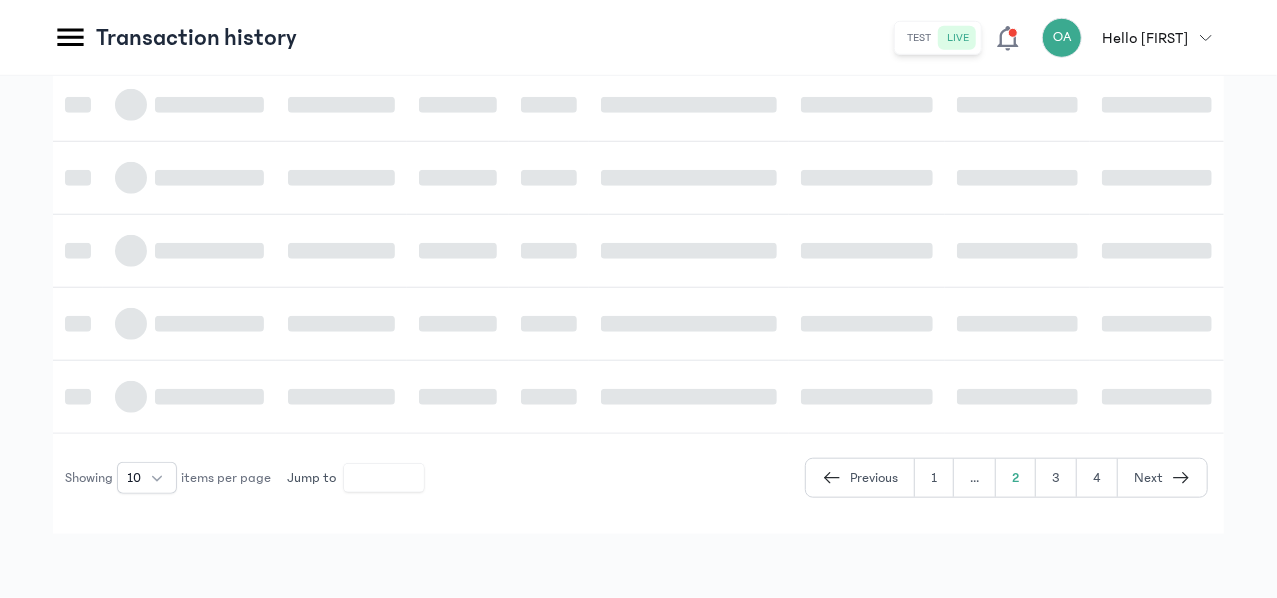 scroll, scrollTop: 774, scrollLeft: 0, axis: vertical 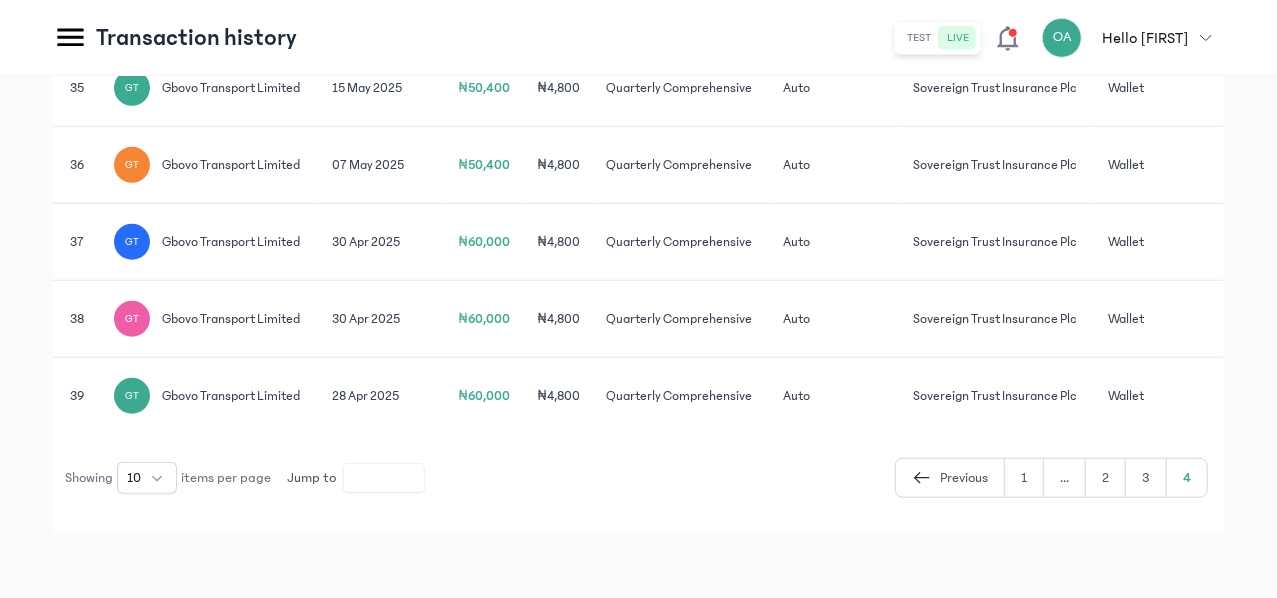 click on "₦4,800" 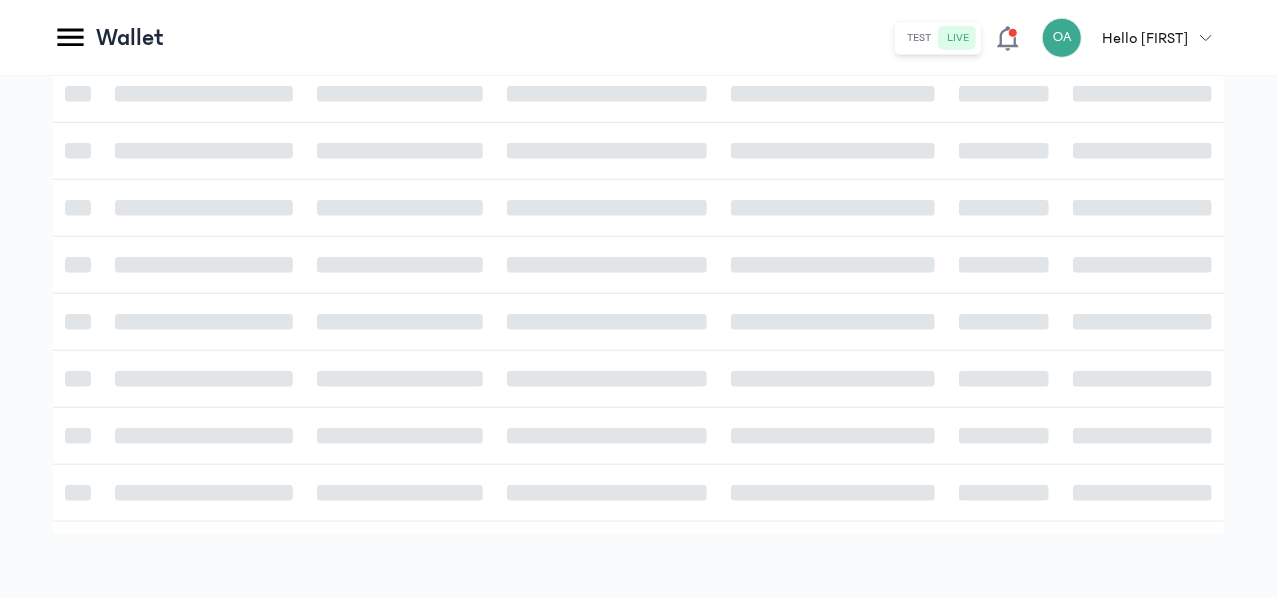 scroll, scrollTop: 0, scrollLeft: 0, axis: both 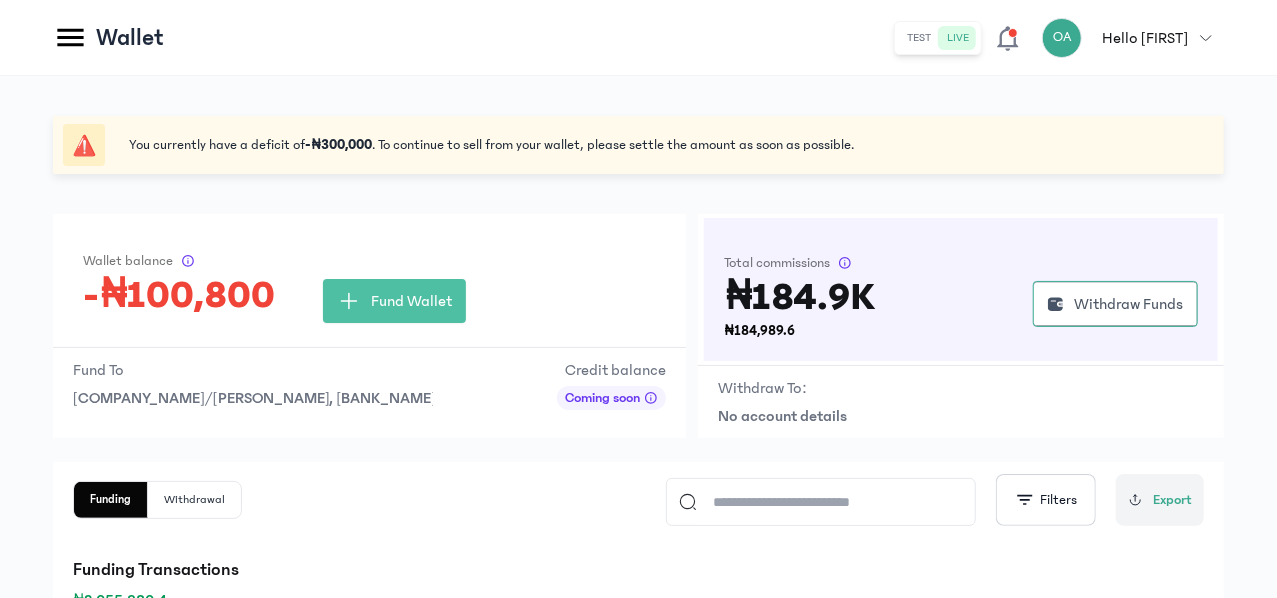 click on "You currently have a deficit of  -₦300,000 . To continue to sell from your wallet, please settle the amount as soon as possible.  Wallet balance -₦100,800 Fund Wallet Fund To [COMPANY_NAME]/[PERSON_NAME], [BANK_NAME] Credit balance Coming soon Total commissions ₦184.9K ₦184,989.6
Withdraw Funds Withdraw To: No account details Funding Withdrawal
Filters
Export Funding Transactions ₦2,055,380.4 S/N Type Amount Transaction on/by Date Status Actions 1 Commission ₦4,800 Quarterly Comprehensive 30th, Jul 2025 || 10:39AM success View details 2 Commission ₦4,800 Quarterly Comprehensive 29th, Jul 2025 || 02:57PM success View details 3 Fund wallet ₦291,790.8 [PERSON_NAME] 29th, Jul 2025 || 02:54PM success View details 4 Commission ₦3,094.8 Quarterly Comprehensive 28th, Jul 2025 || 10:16AM success View details 5 Commission ₦3,094.8 Quarterly Comprehensive 26th, Jul 2025 || 02:29PM success View details 6 Commission 7 8" 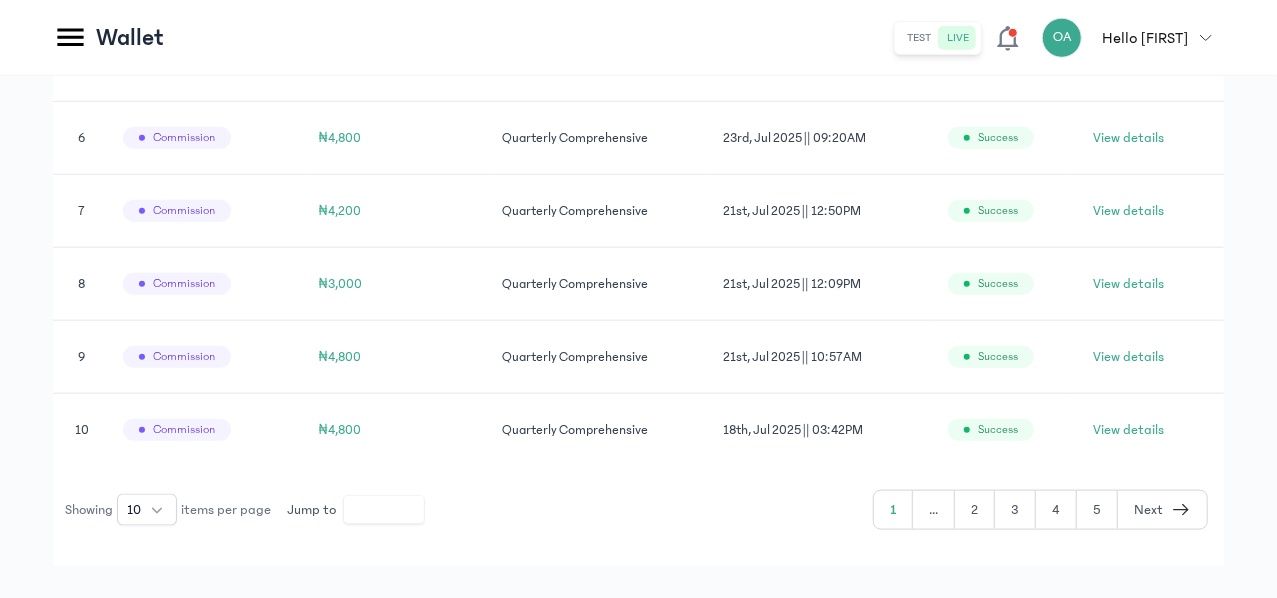 scroll, scrollTop: 979, scrollLeft: 0, axis: vertical 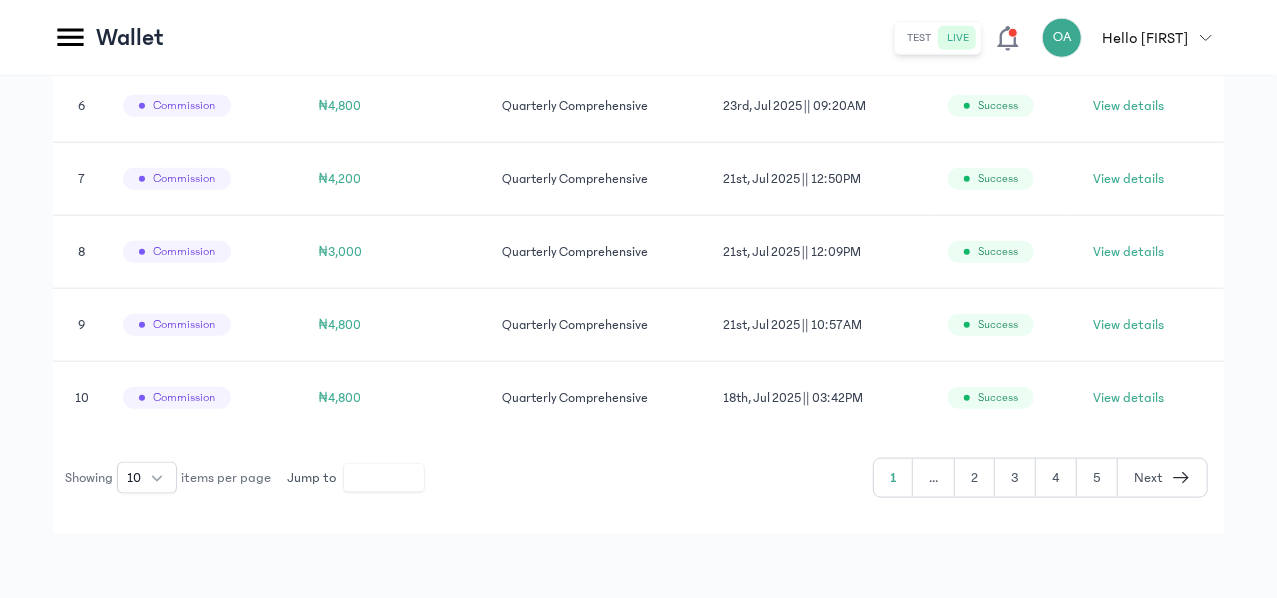 click on "5" 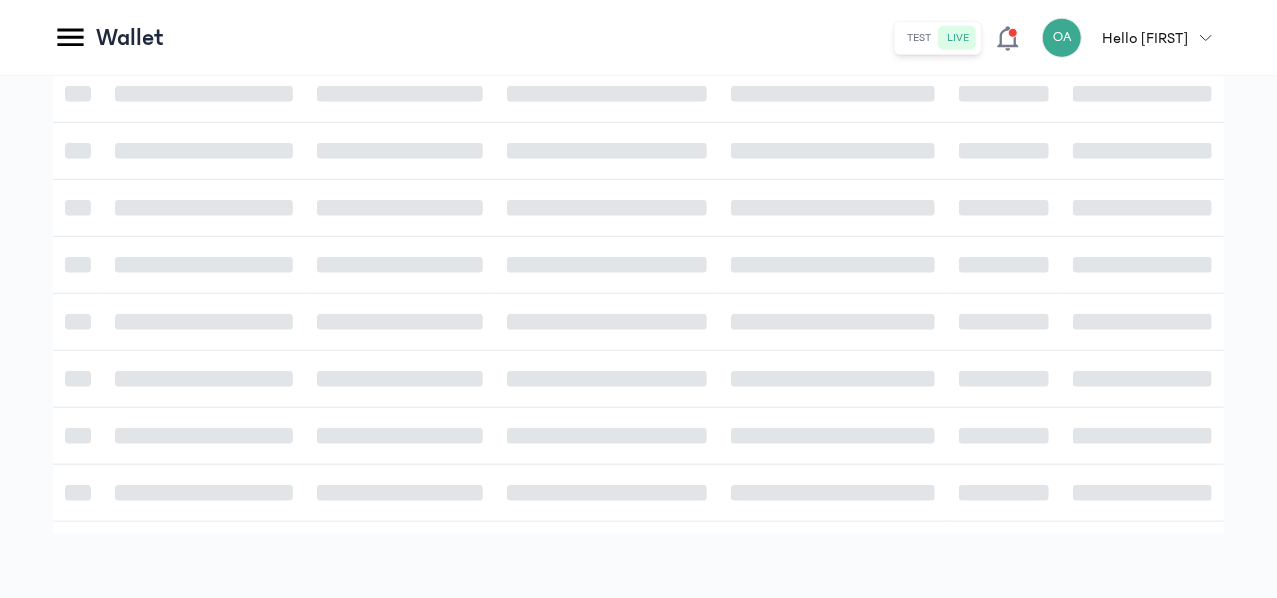 scroll, scrollTop: 979, scrollLeft: 0, axis: vertical 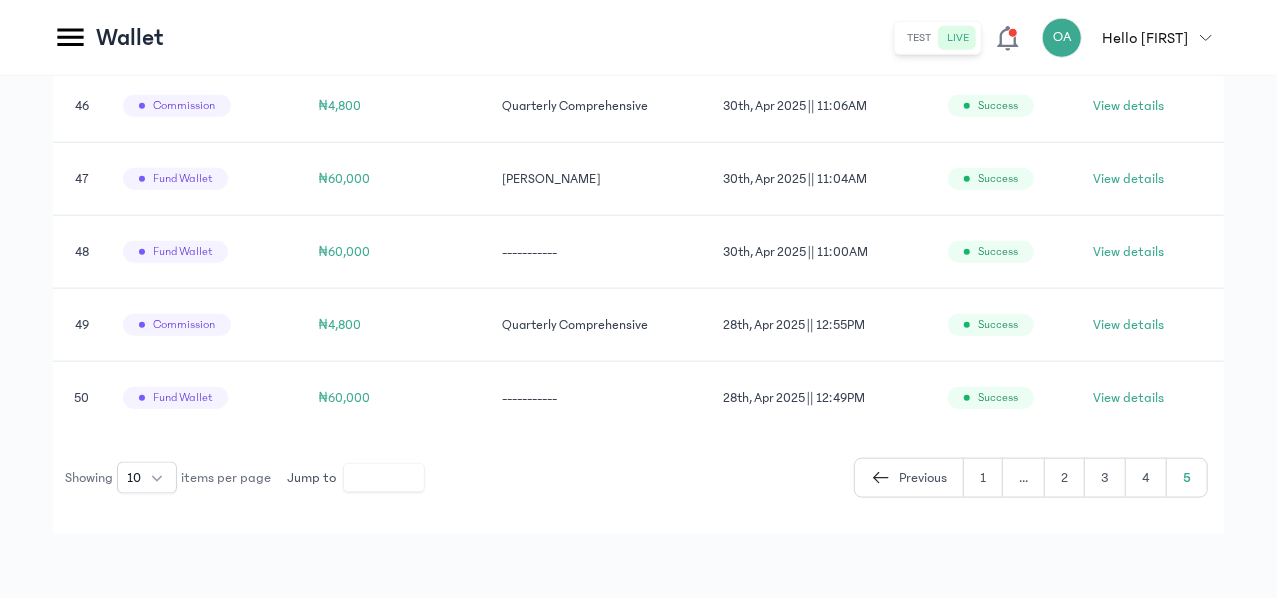 click on "-----------" 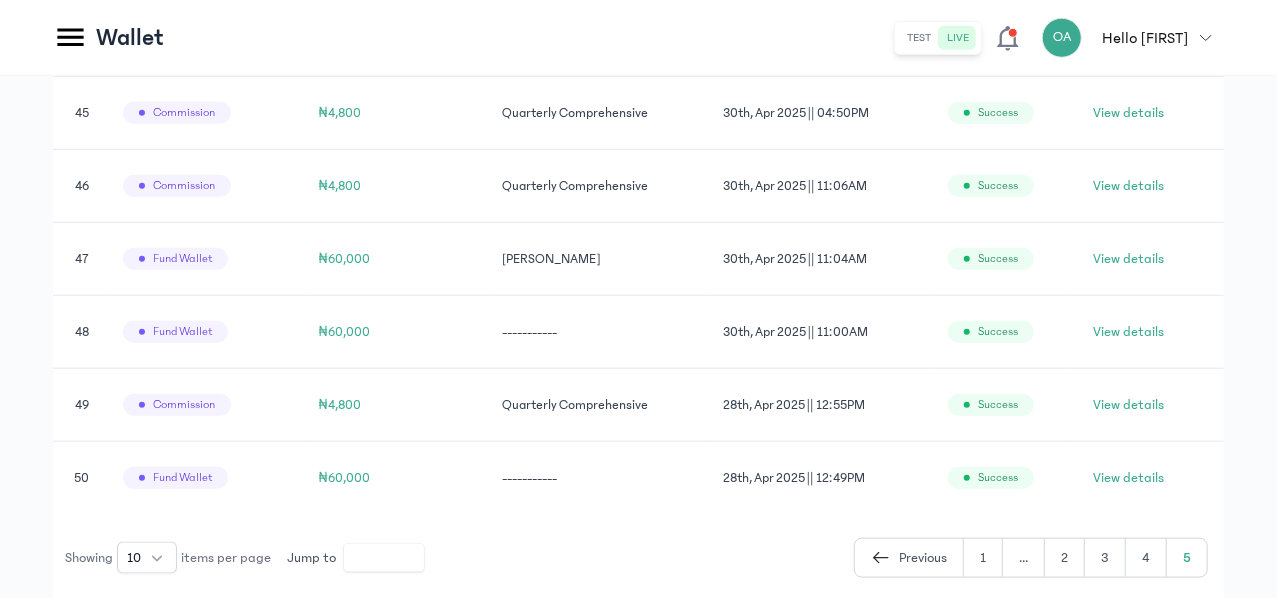 scroll, scrollTop: 859, scrollLeft: 0, axis: vertical 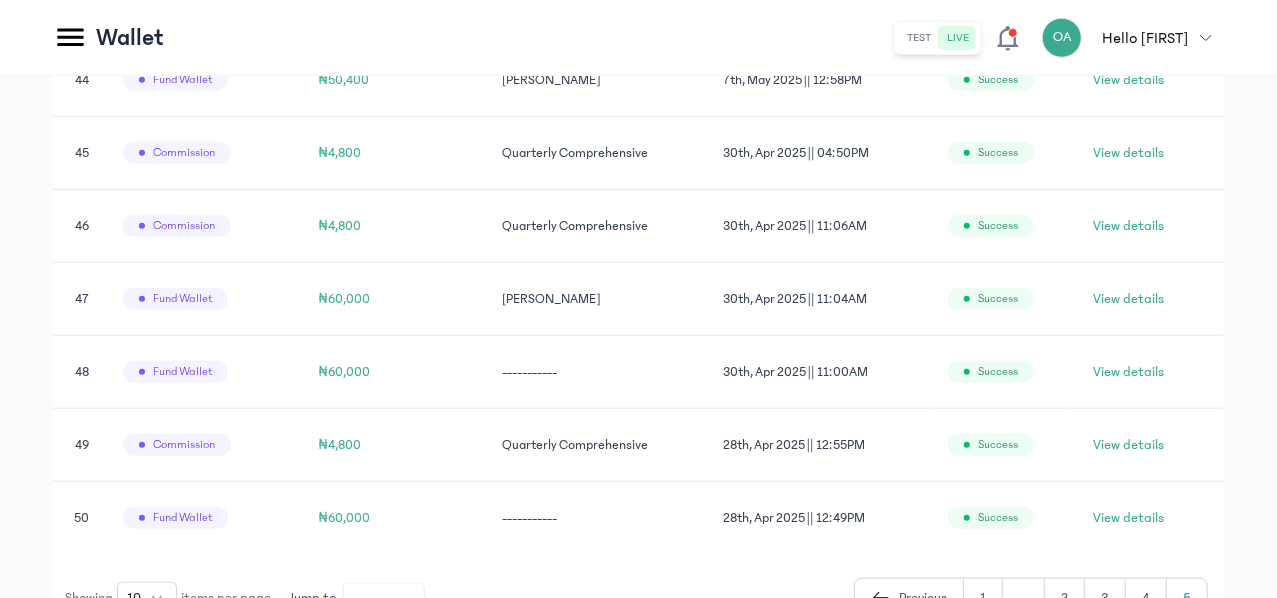 click on "success" 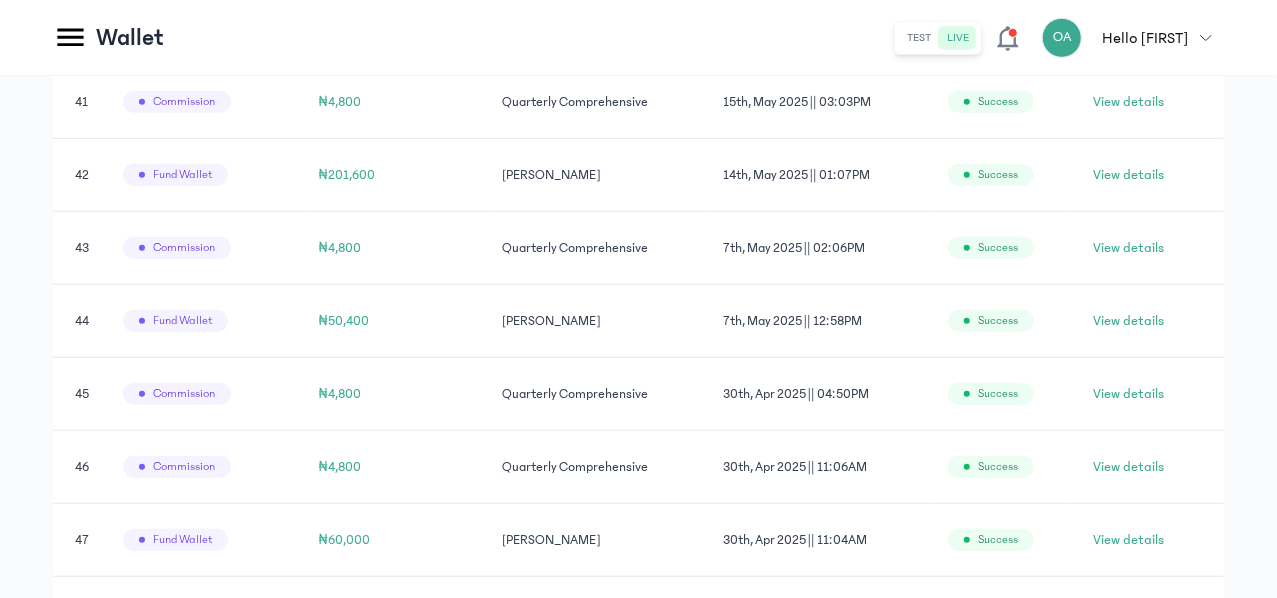scroll, scrollTop: 619, scrollLeft: 0, axis: vertical 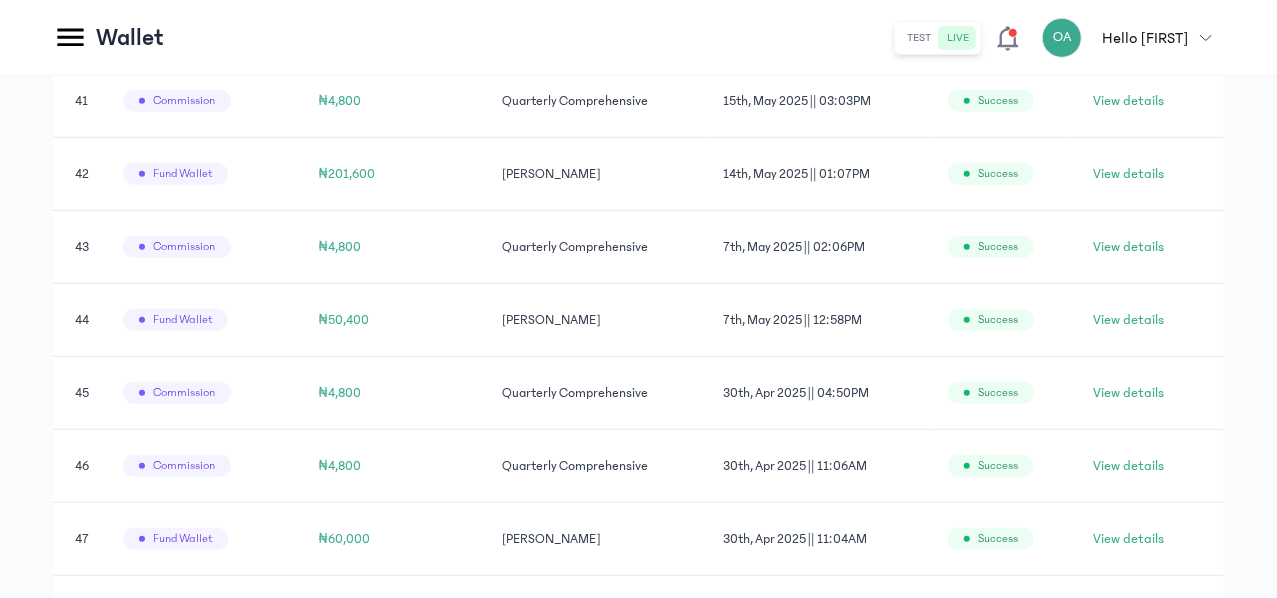 click on "Products" at bounding box center (-162, 258) 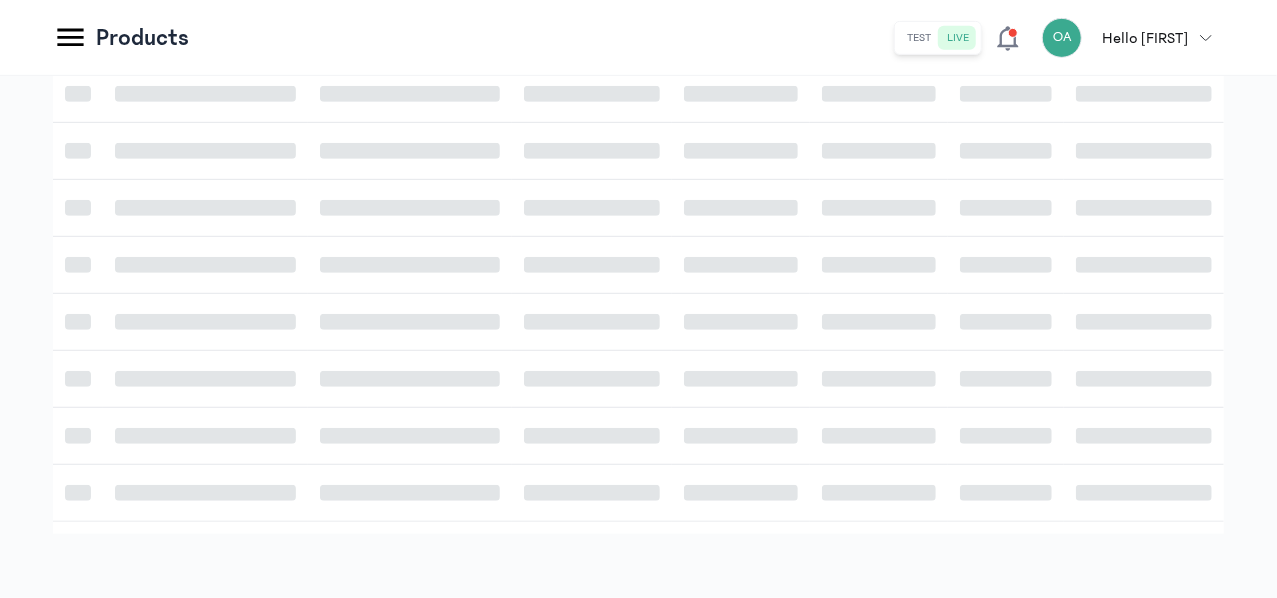 scroll, scrollTop: 0, scrollLeft: 0, axis: both 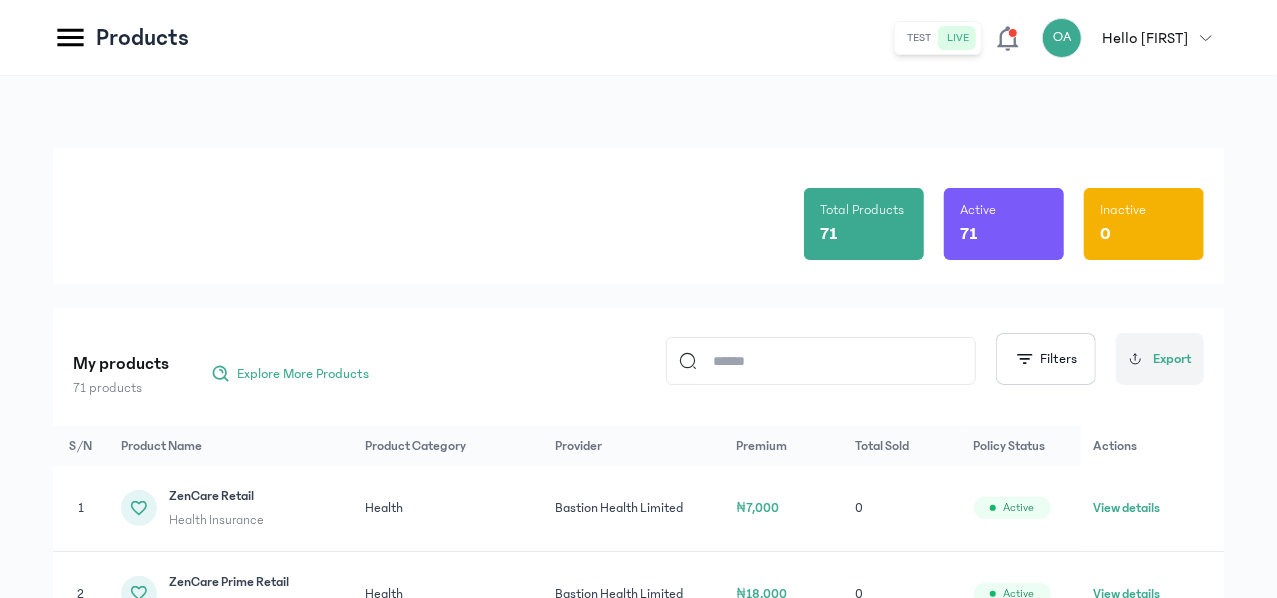 click on "Total Products 71 Active 71 Inactive 0" 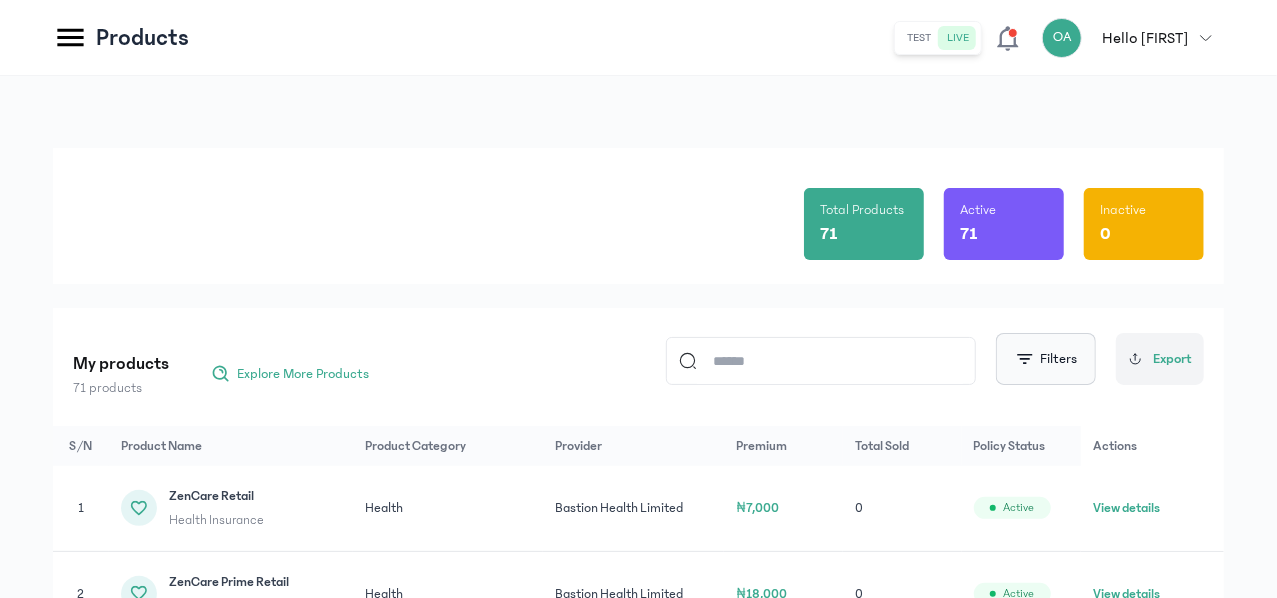 click on "Filters" 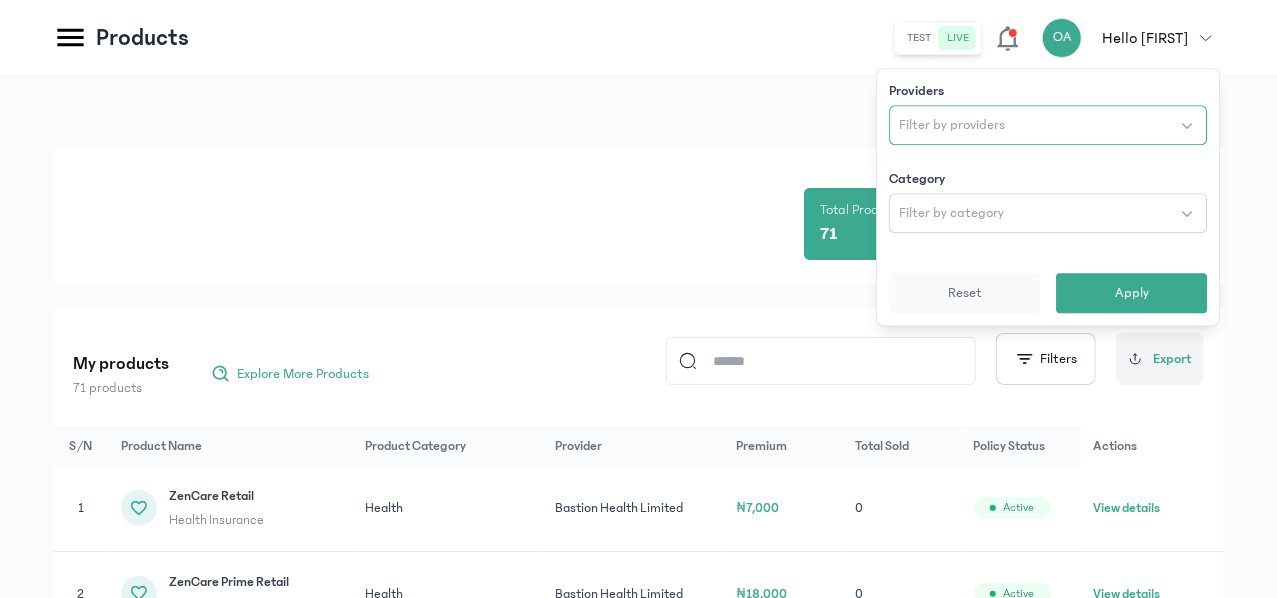 click on "Filter by providers" 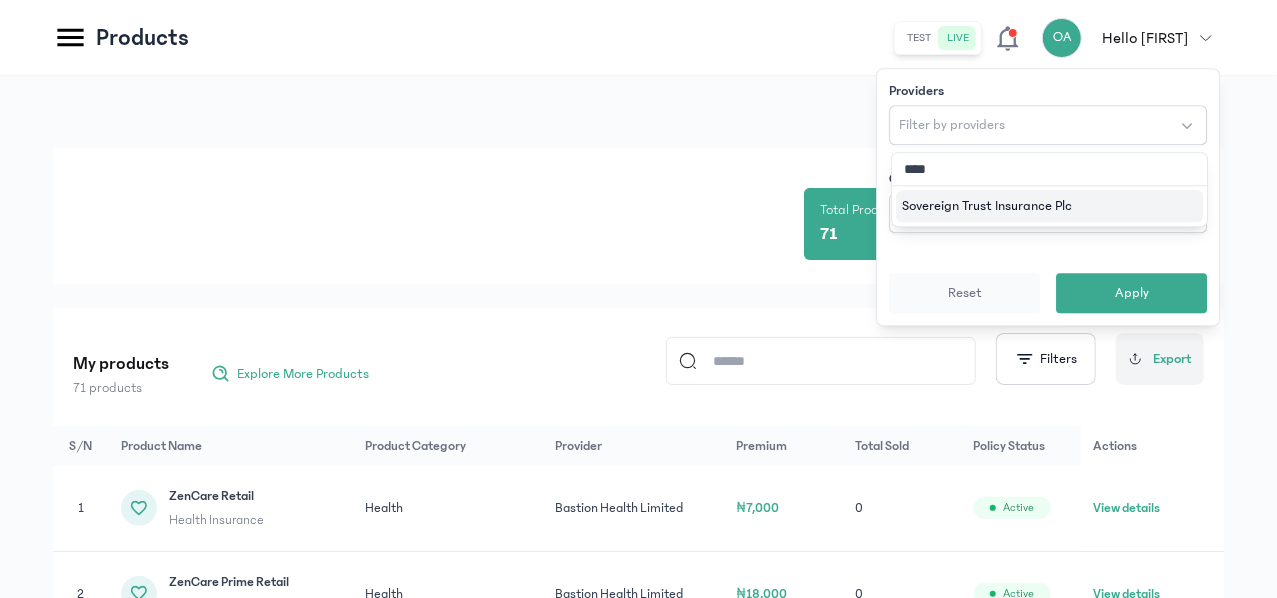 type on "*****" 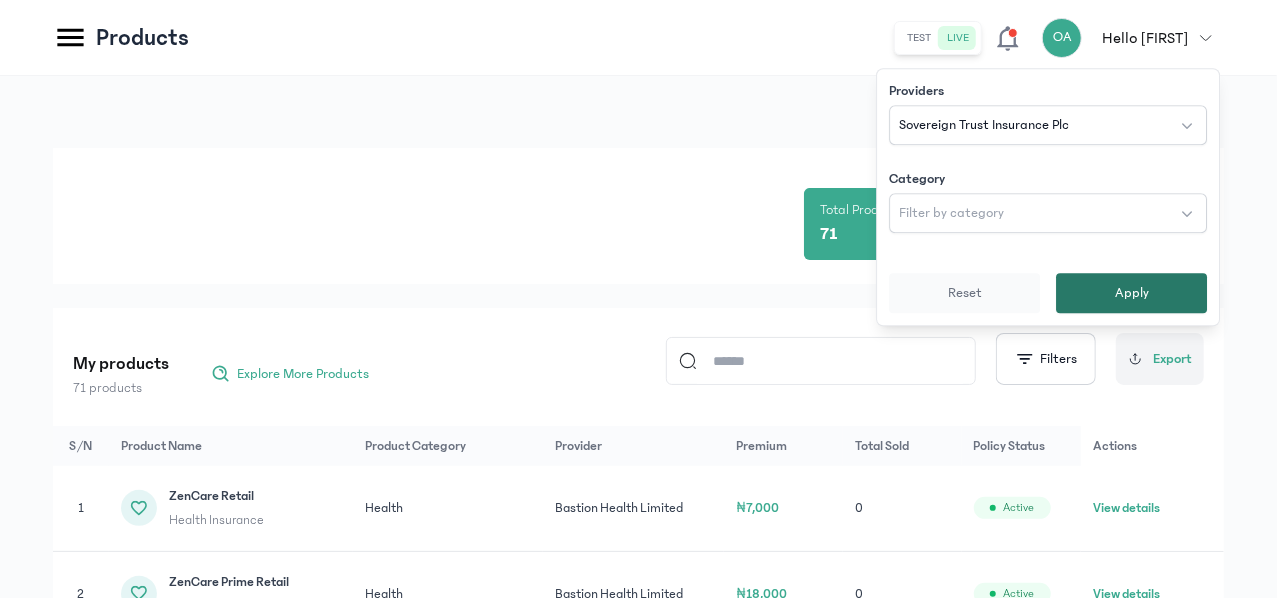 click on "Apply" at bounding box center (1131, 293) 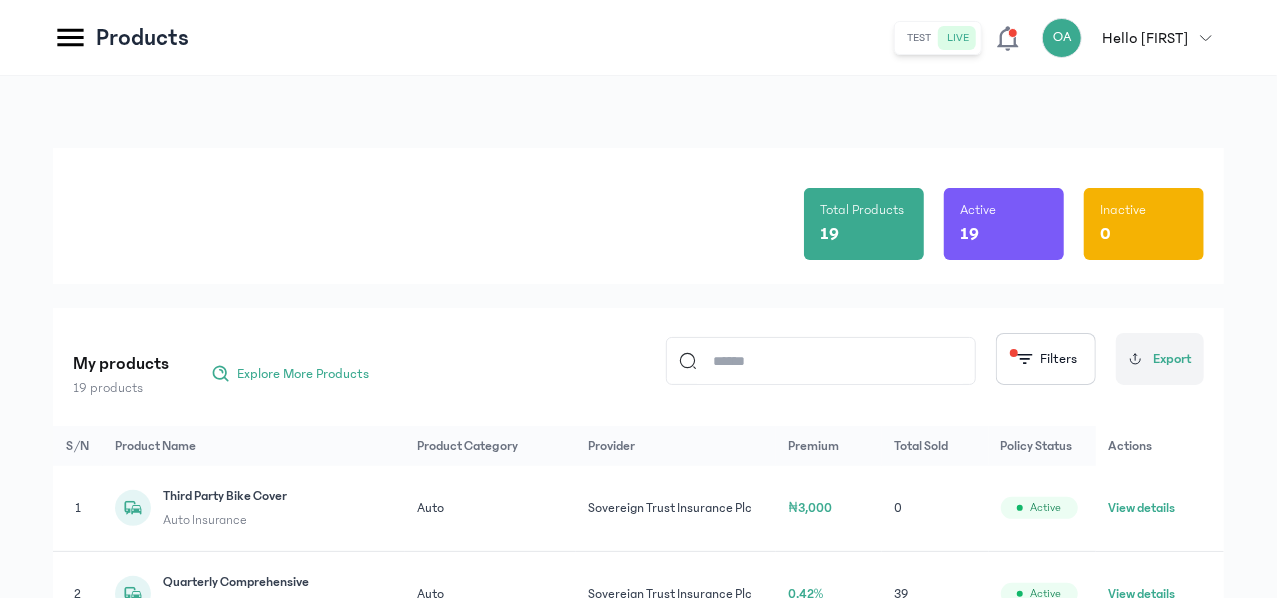 click on "0" 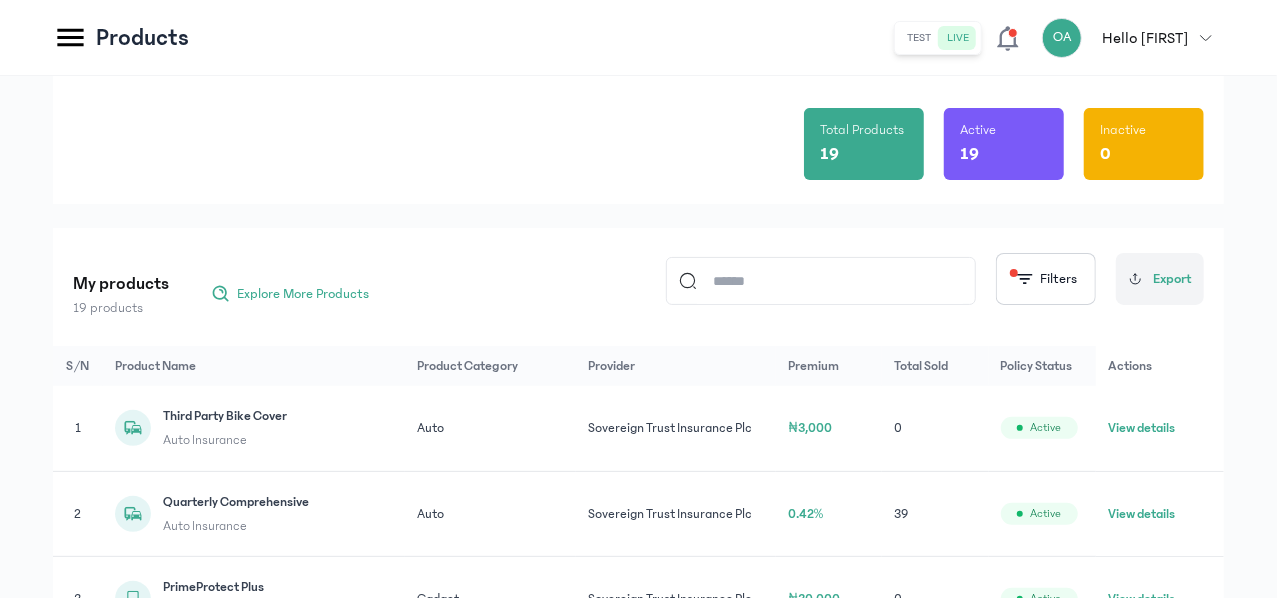 scroll, scrollTop: 120, scrollLeft: 0, axis: vertical 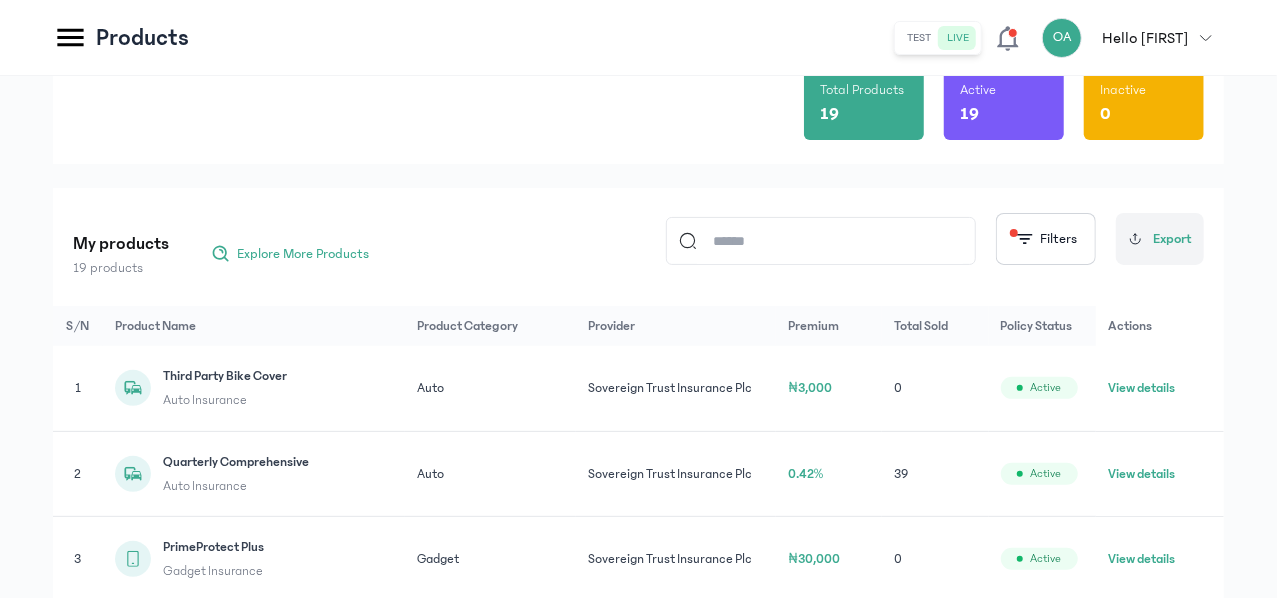 click on "View details" 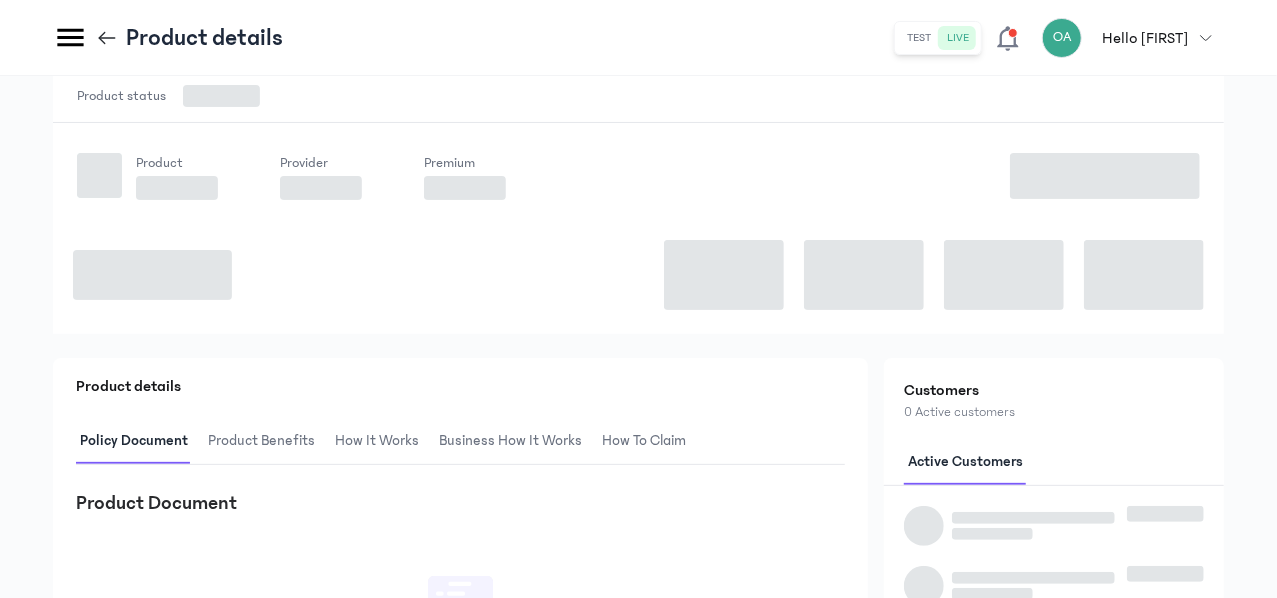 scroll, scrollTop: 0, scrollLeft: 0, axis: both 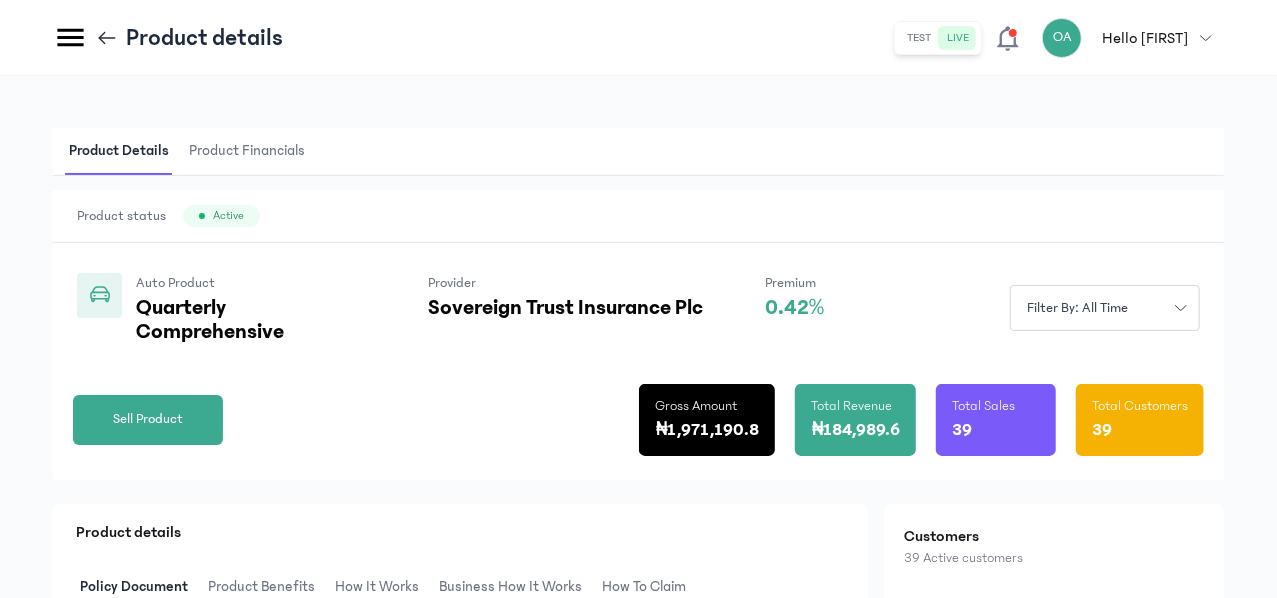click on "Auto Product Quarterly Comprehensive Provider Sovereign Trust Insurance Plc Premium 0.42%" at bounding box center [450, 308] 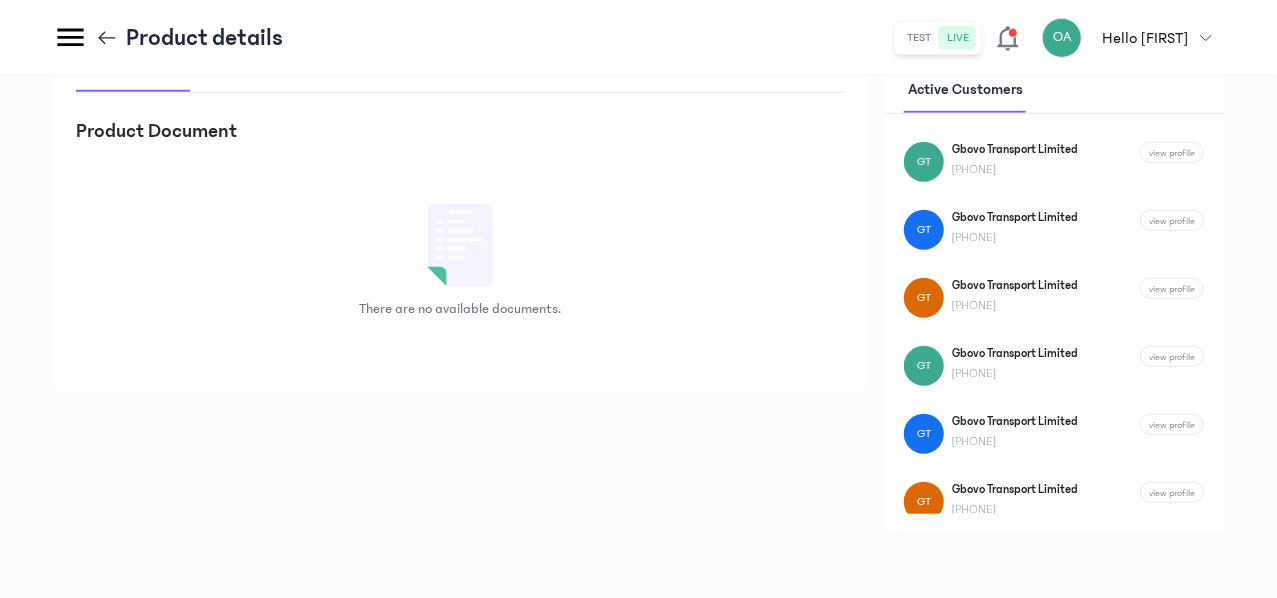 scroll, scrollTop: 560, scrollLeft: 0, axis: vertical 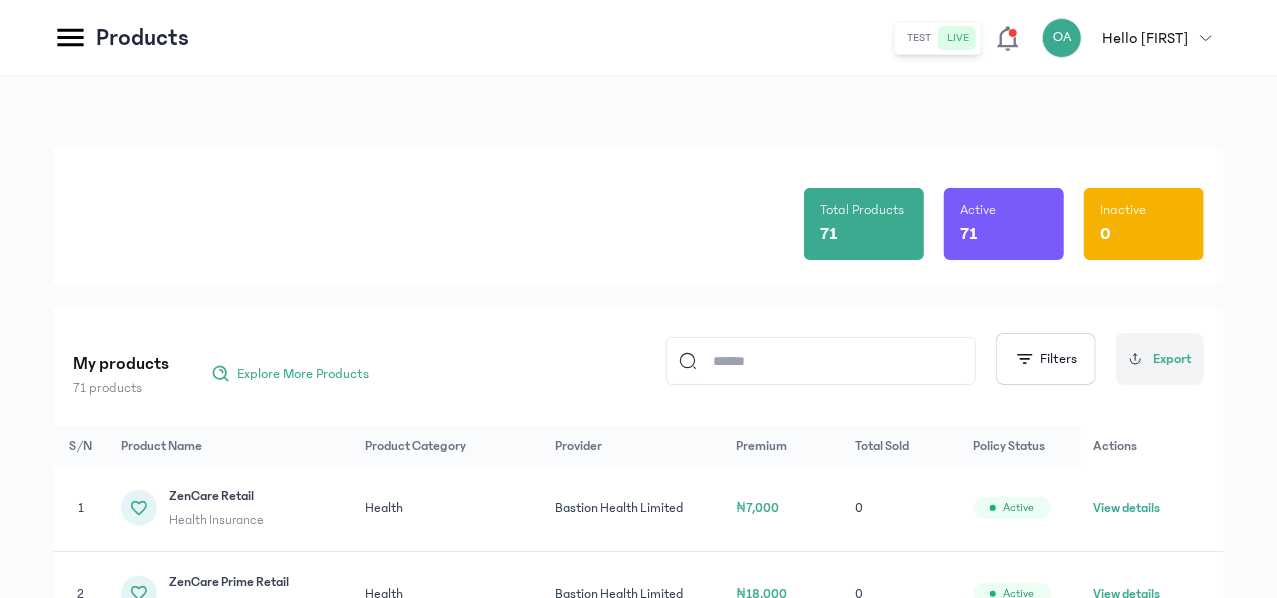 click on "Insurance Links" at bounding box center (-144, 291) 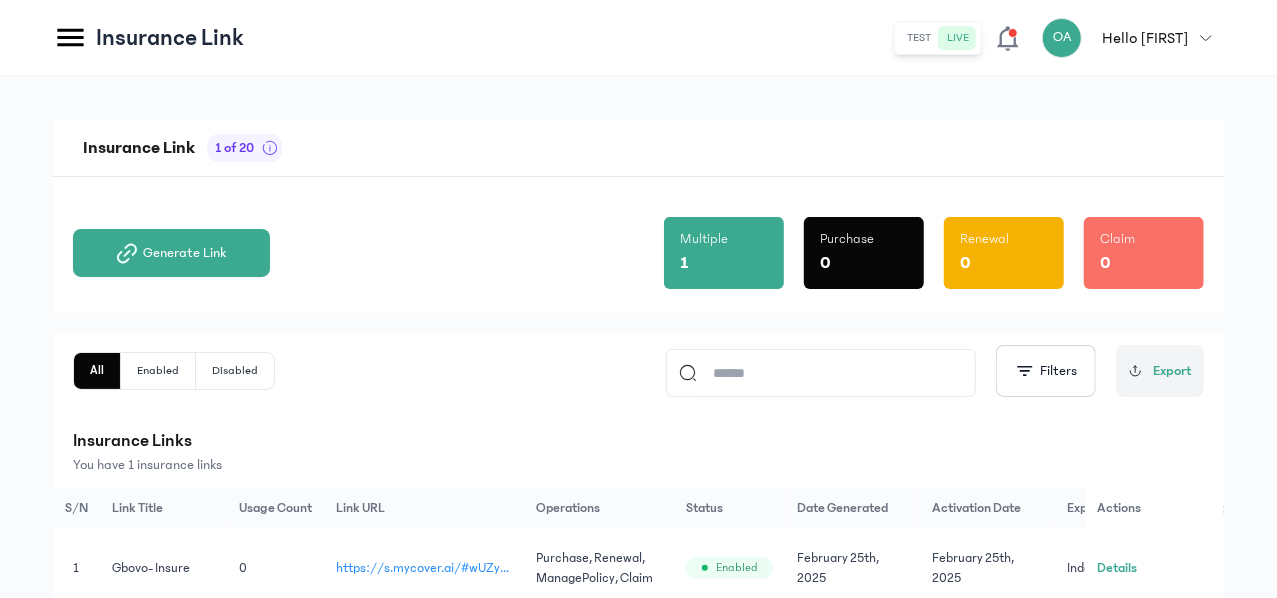 click on "Insurance Link 1 of 20
Generate Link Multiple 1 Purchase 0 Renewal 0 Claim 0 All Enabled Disabled
Filters
Export Insurance Links You have 1 insurance links S/N Link Title Usage Count Link URL Operations Status Date Generated Activation Date Expiry Date Charge My Wallet Actions 1 Gbovo- Insure  0  https://s.mycover.ai/#wUZyJXPmfP Purchase, Renewal, ManagePolicy, Claim Enabled February 25th, 2025 February 25th, 2025 Indefinte Disabled  Details" at bounding box center (638, 380) 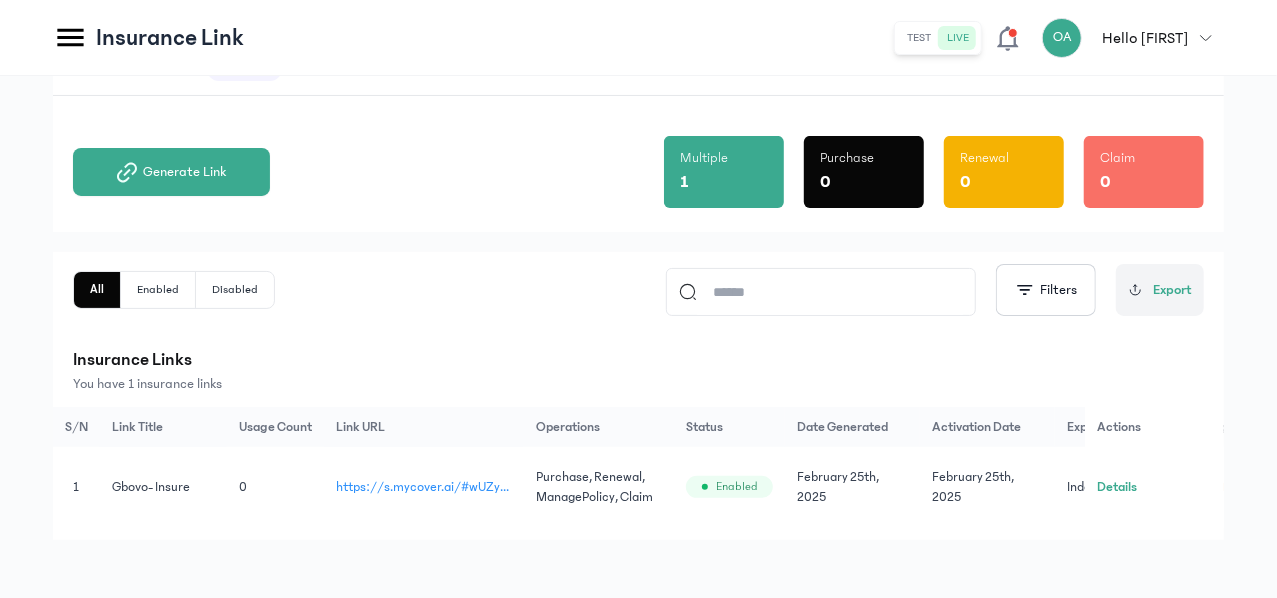 scroll, scrollTop: 90, scrollLeft: 0, axis: vertical 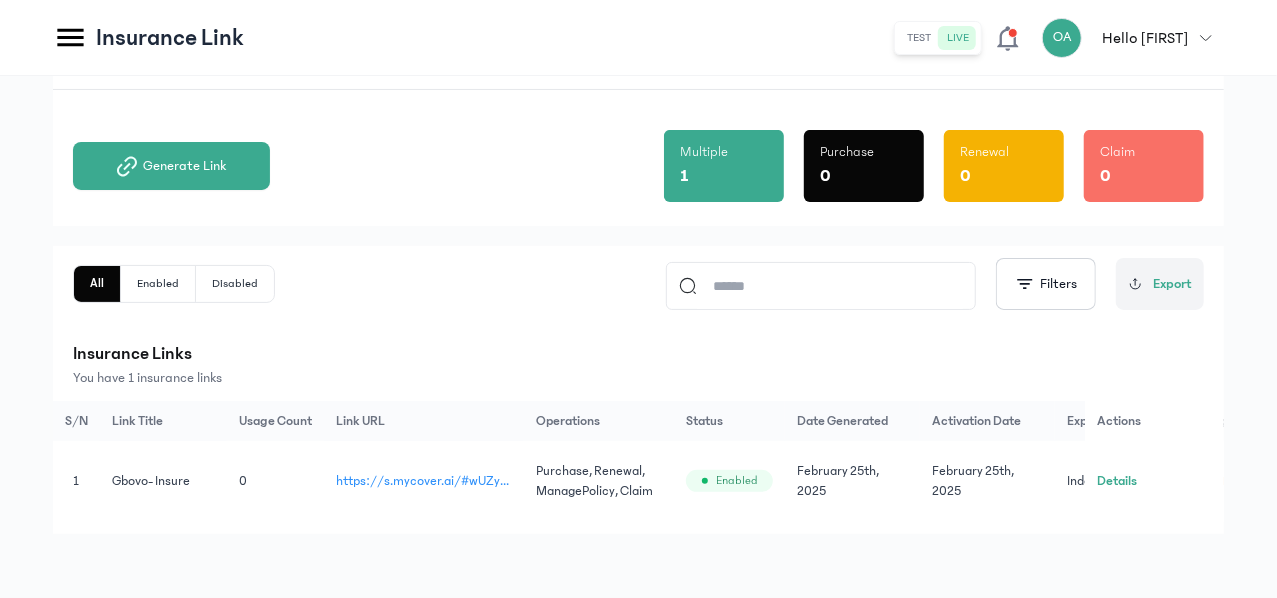 click on "Transaction History" at bounding box center [-132, 425] 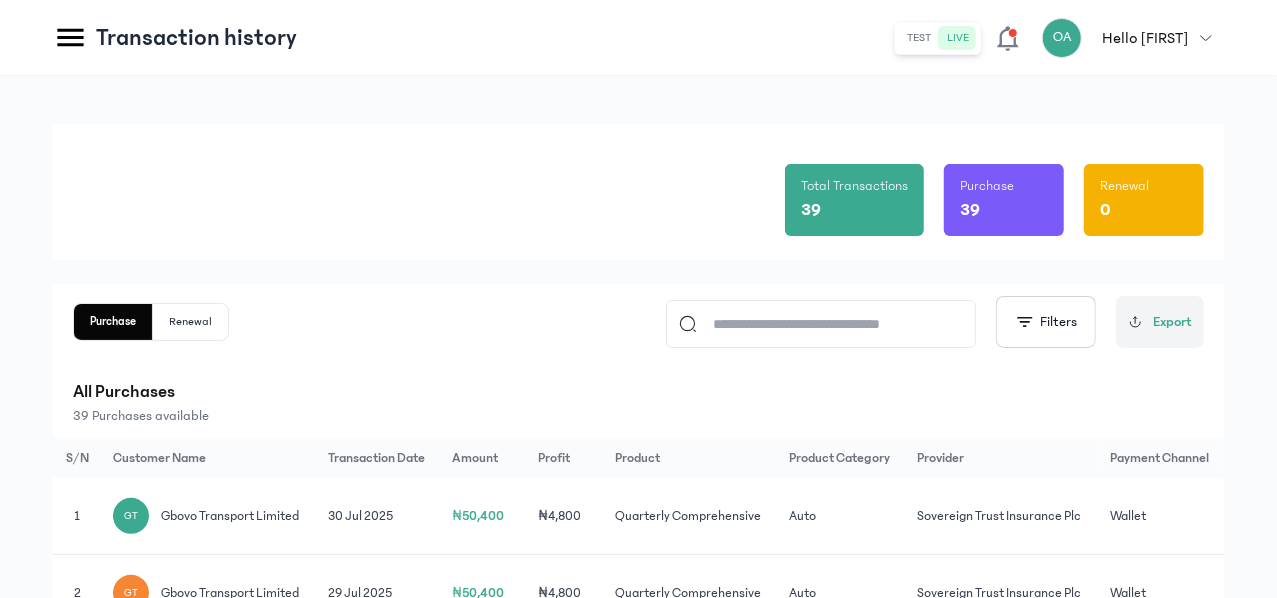 click on "All Purchases" at bounding box center (638, 392) 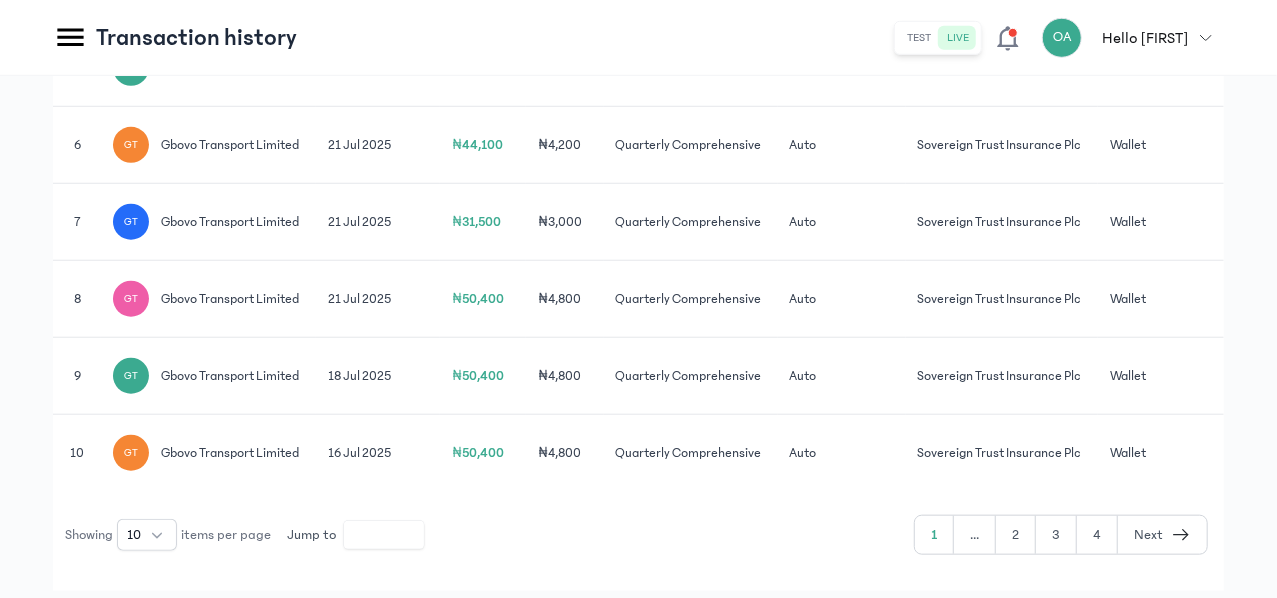 scroll, scrollTop: 760, scrollLeft: 0, axis: vertical 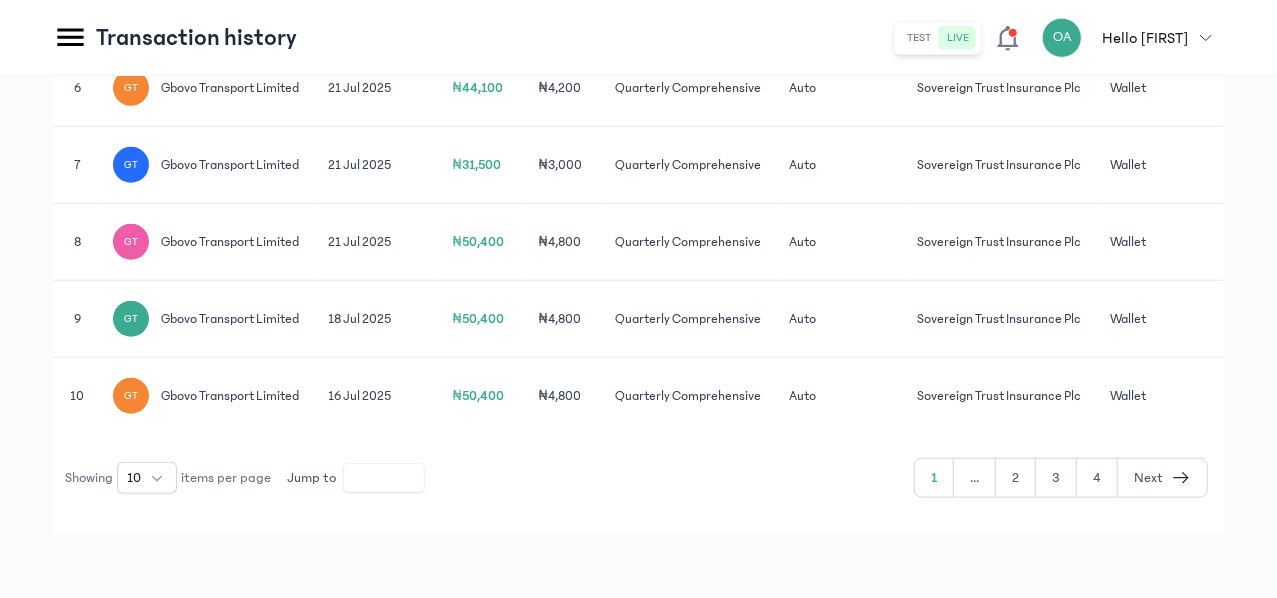 click on "4" 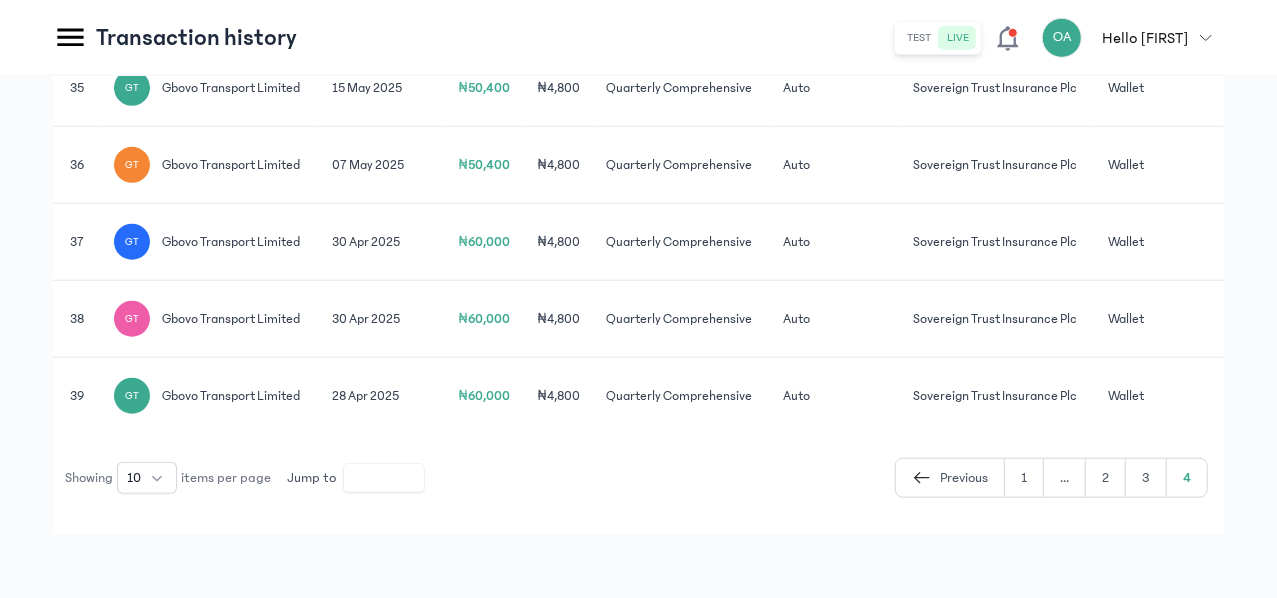 scroll, scrollTop: 0, scrollLeft: 68, axis: horizontal 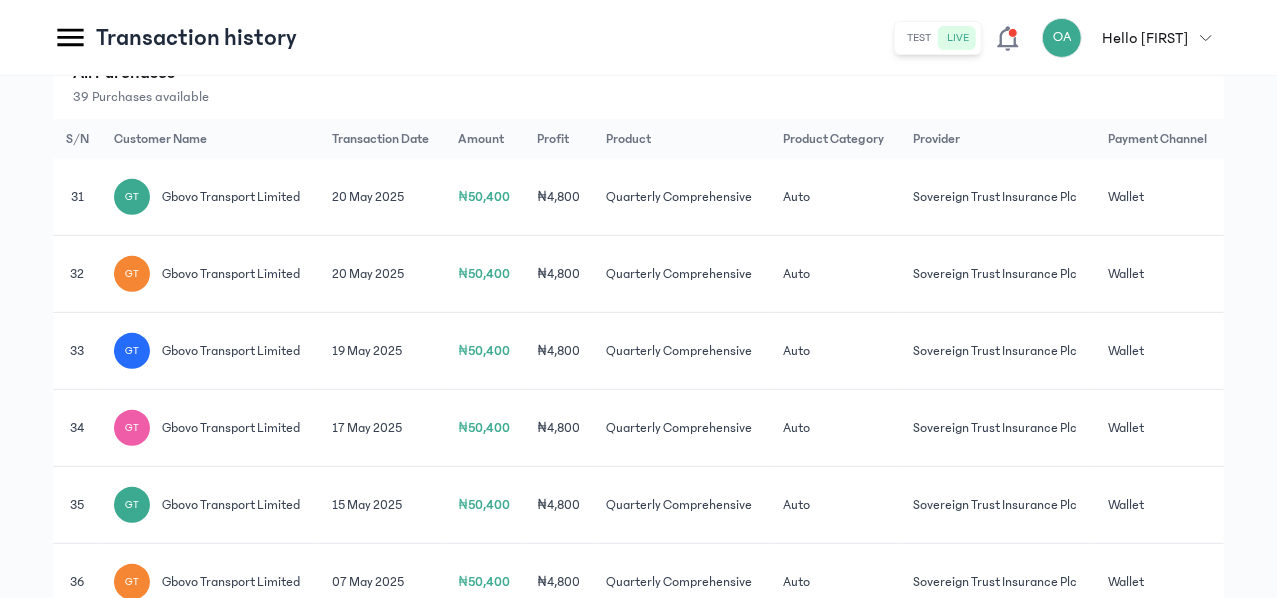 click on "₦50,400" 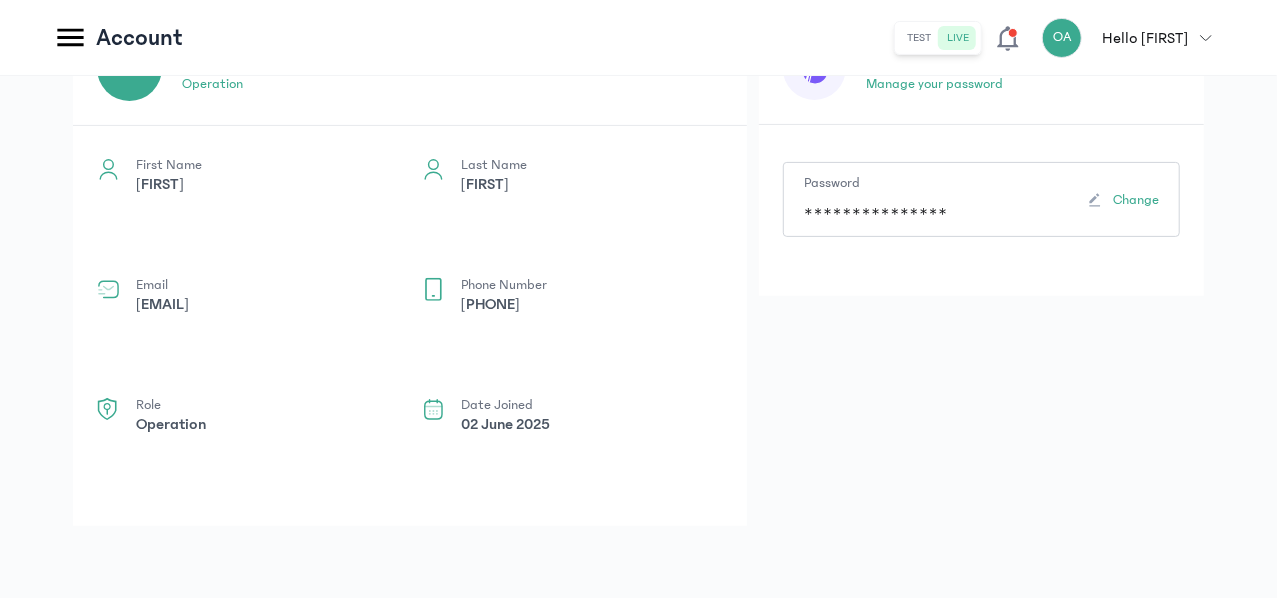 scroll, scrollTop: 0, scrollLeft: 0, axis: both 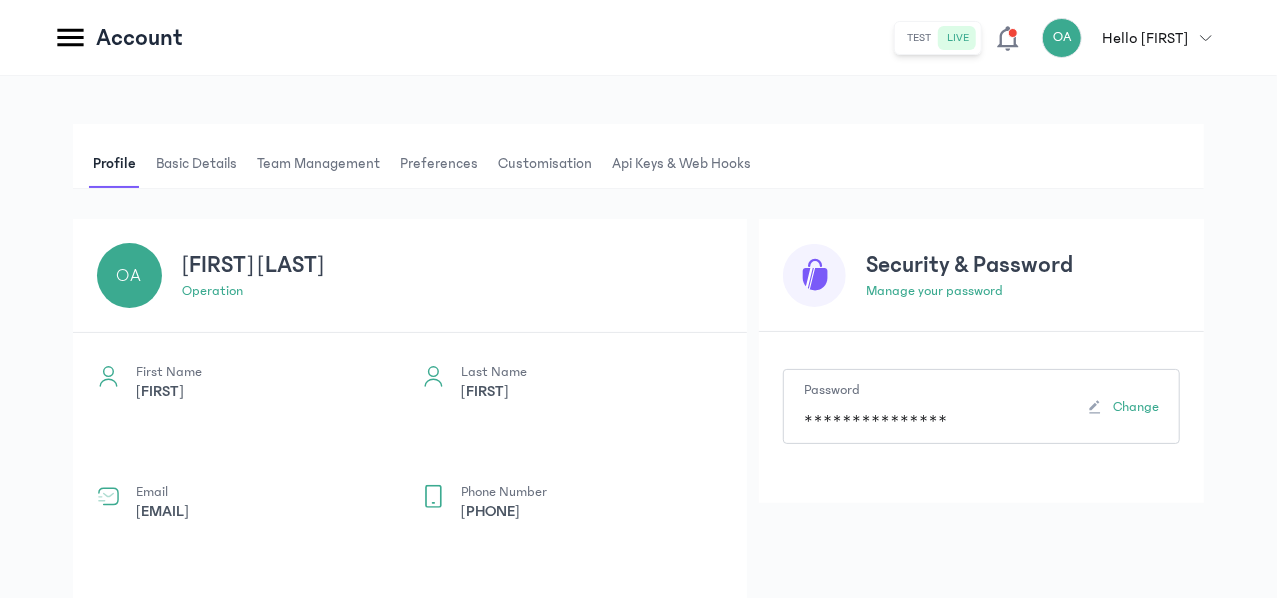 click on "Claims" at bounding box center [-168, 124] 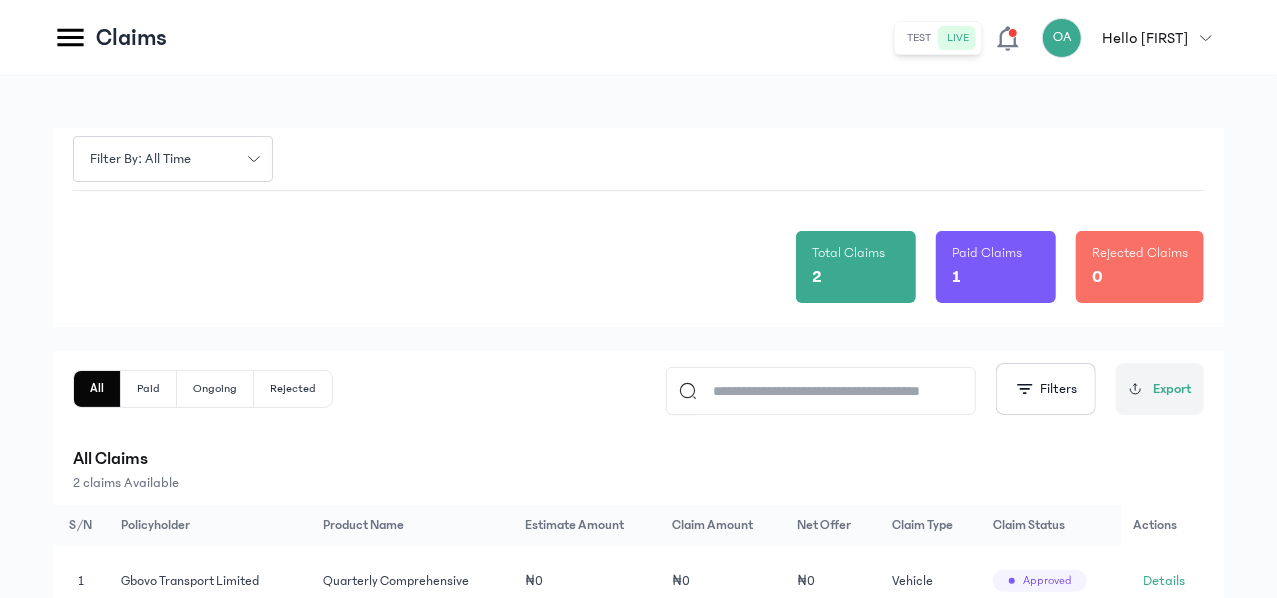 click on "Total Claims 2 Paid Claims 1 Rejected Claims 0" 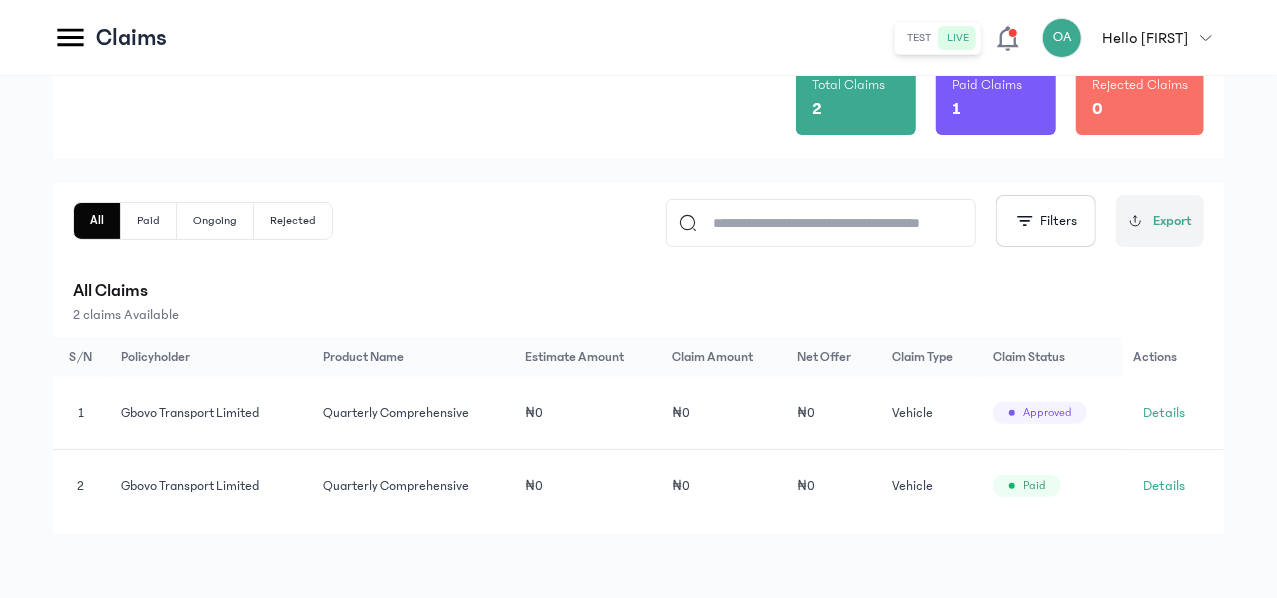 scroll, scrollTop: 188, scrollLeft: 0, axis: vertical 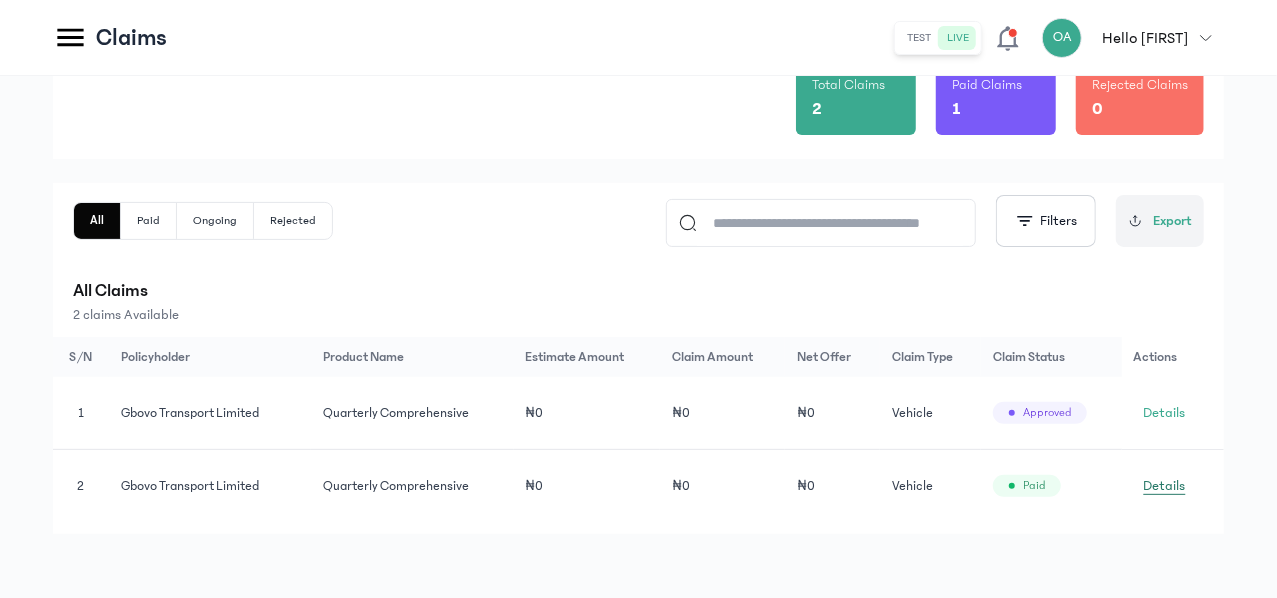 click on "Details" 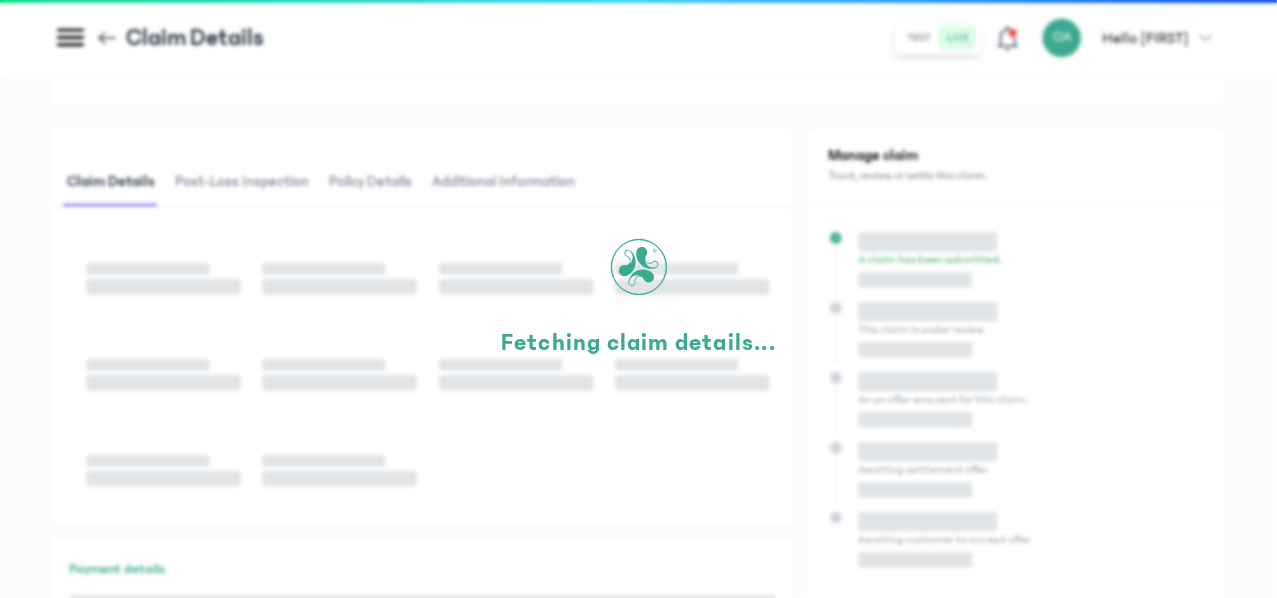 scroll, scrollTop: 0, scrollLeft: 0, axis: both 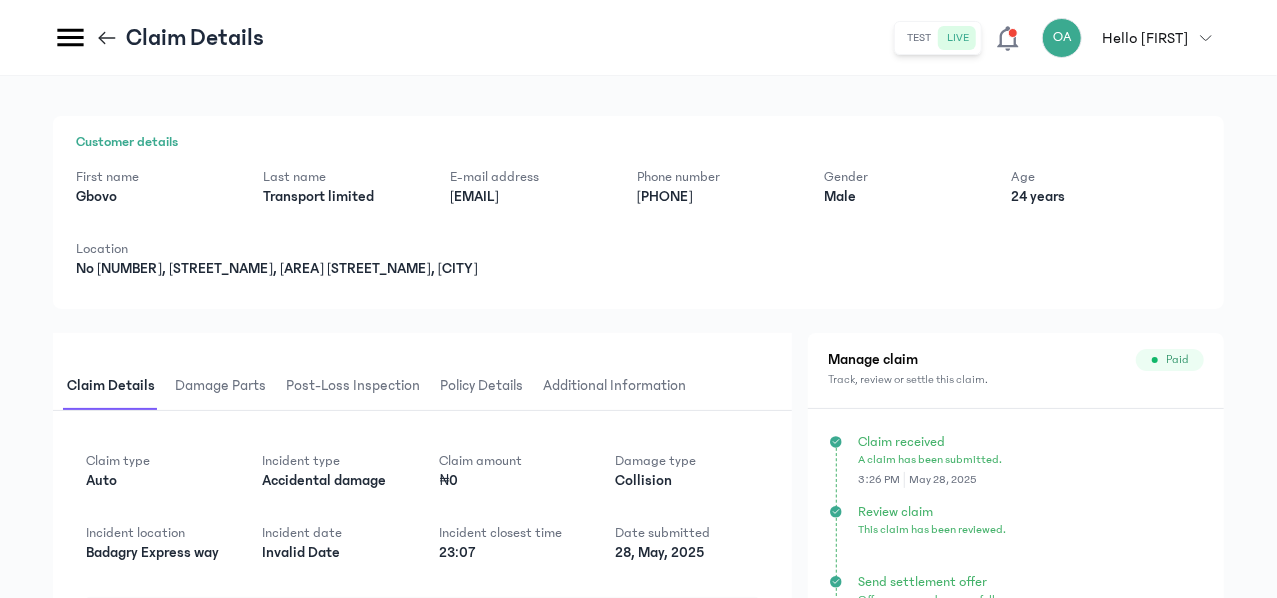 click 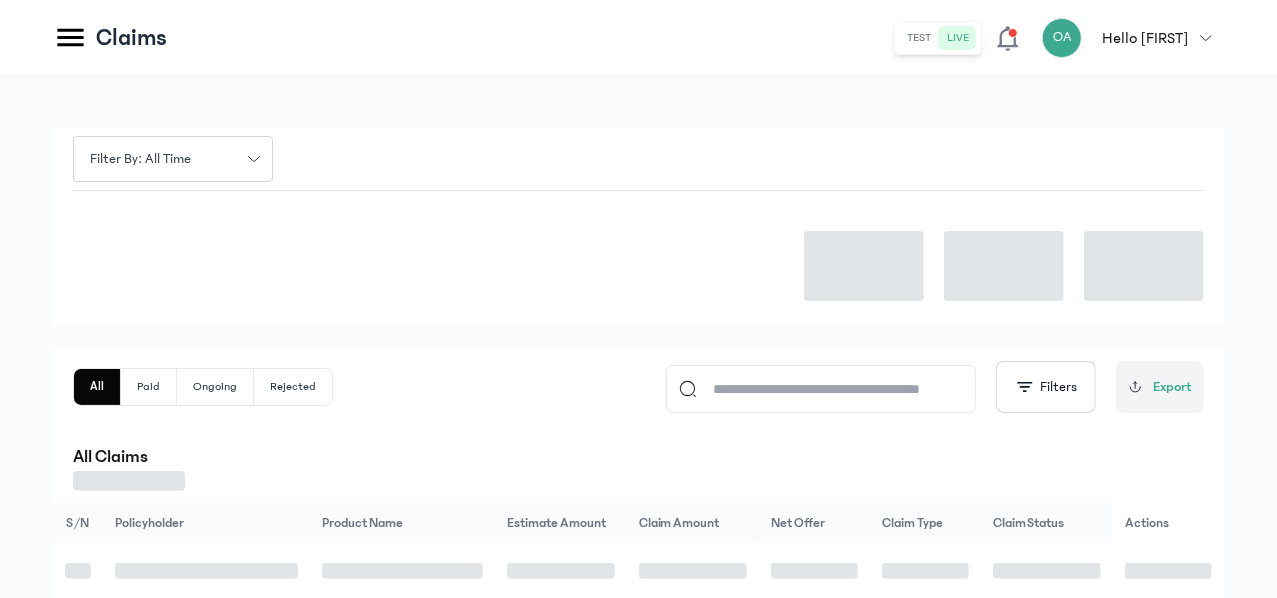 scroll, scrollTop: 188, scrollLeft: 0, axis: vertical 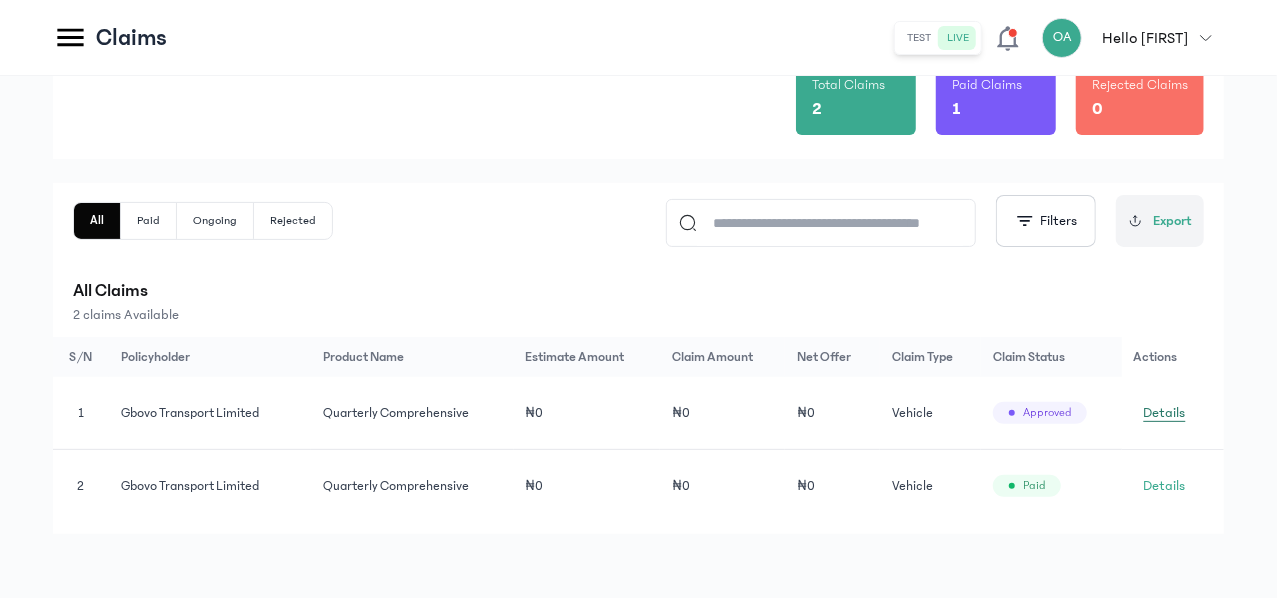 click on "Details" 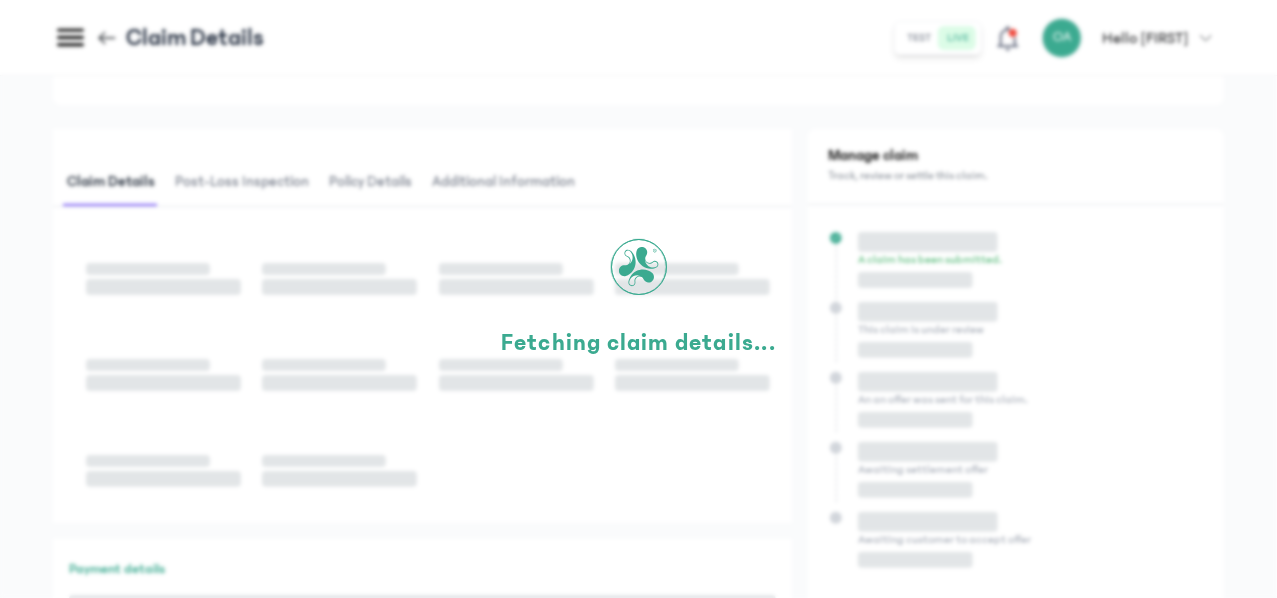 scroll, scrollTop: 0, scrollLeft: 0, axis: both 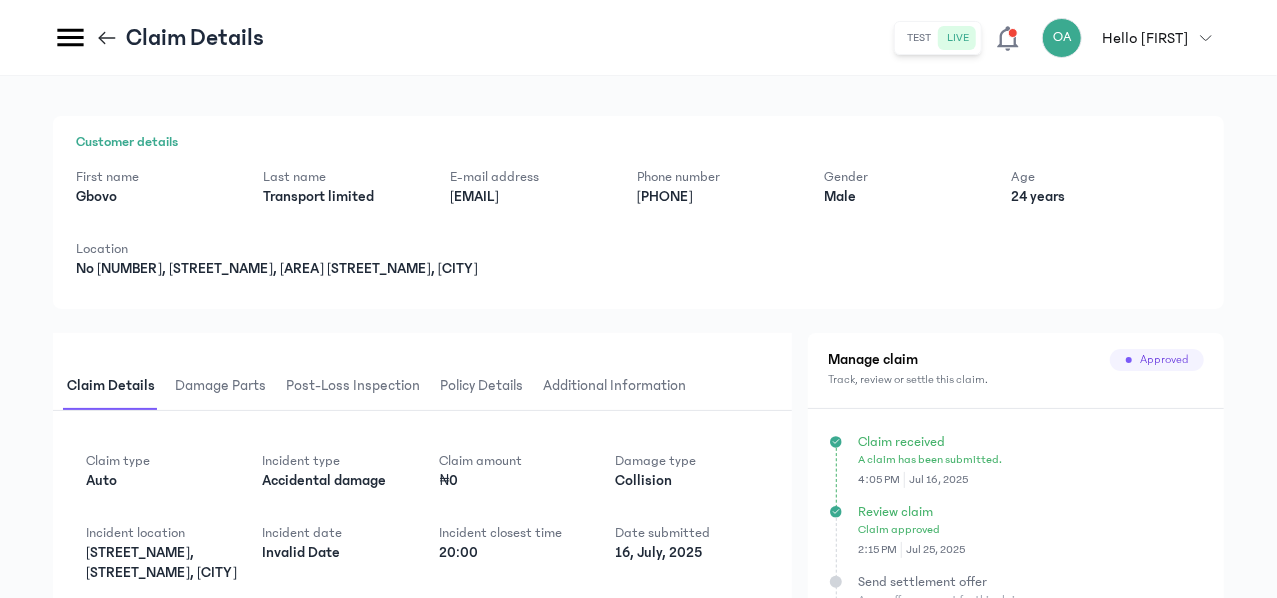 click on "Claim details Damage parts Post-loss inspection Policy details Additional Information Claim type Auto Incident type Accidental damage Claim amount ₦0 Damage type Collision Incident location [STREET_NAME], [STREET_NAME], [CITY] Incident date Invalid Date Incident closest time 20:00 Date submitted 16, July, 2025 Note: While coming from [LOCATION] I was trying to enter the Express leading to [LOCATION] when a vehicle sidewipe me from behind at the points of the contacts I reacted swerving to the right and trying to stabilize the car back I realized the driver also swerved to the left and it turned out that both of us still collided again and this time around he he's vehicle which has lost control hit my vehicle from the front and not off the bumper the bumper beams and I think the impacts this aligned by tires Damage parts and estimate of repair
No estimate of repair submitted Payment details No payment has been made Manage claim" 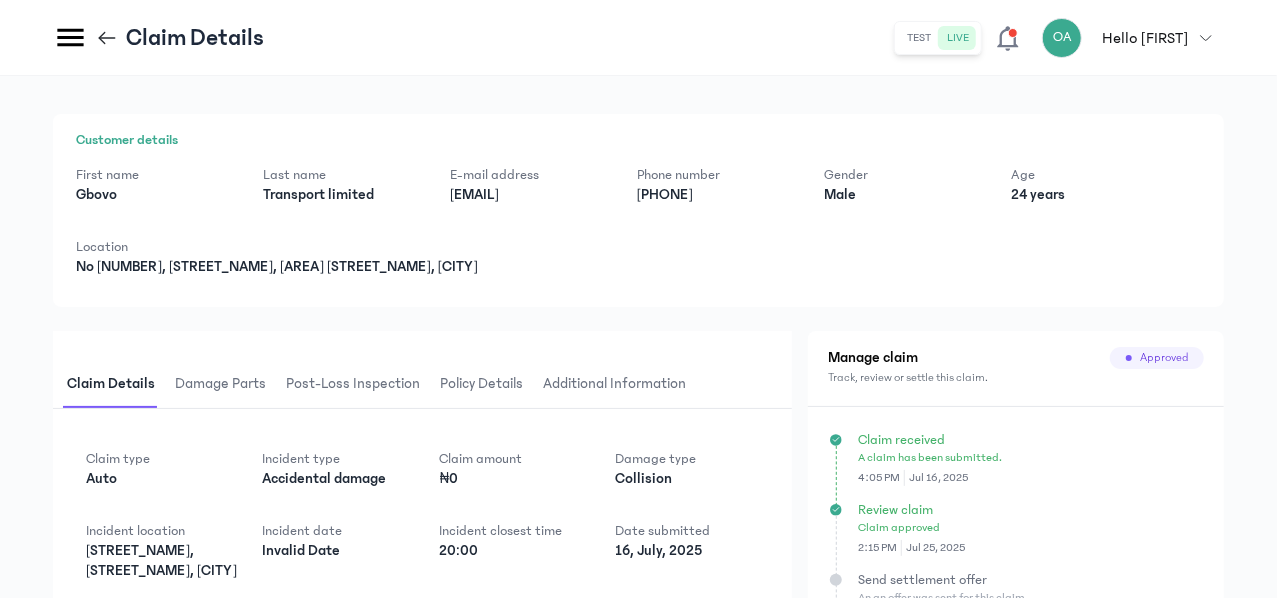 scroll, scrollTop: 0, scrollLeft: 0, axis: both 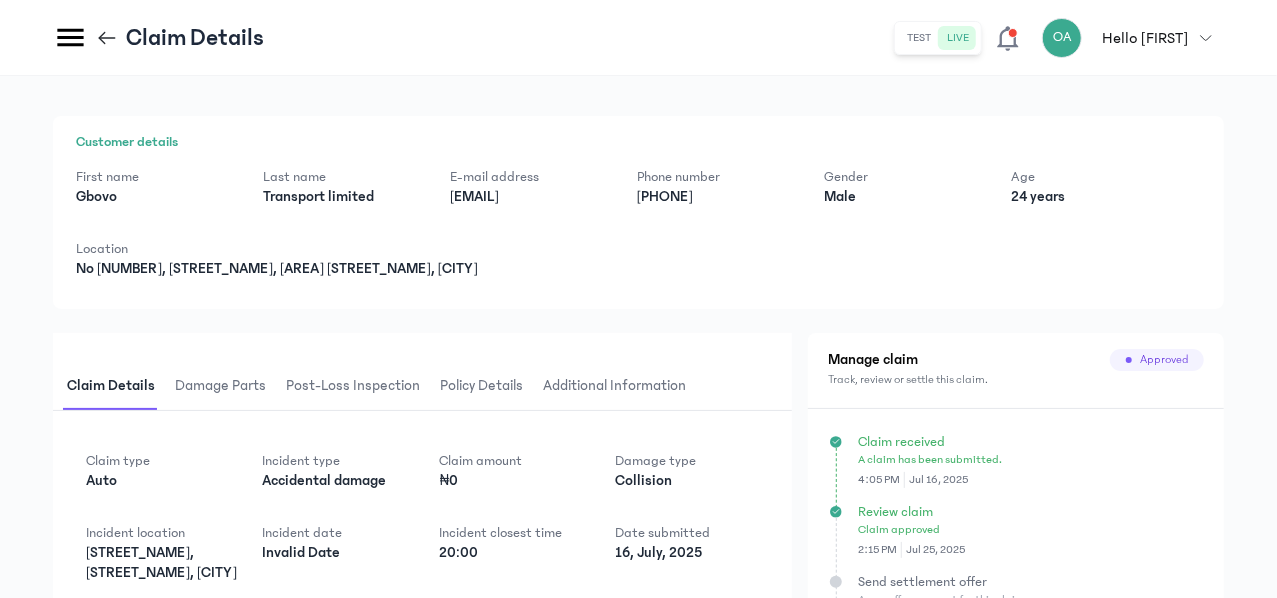 click on "Transaction History" at bounding box center (-132, 425) 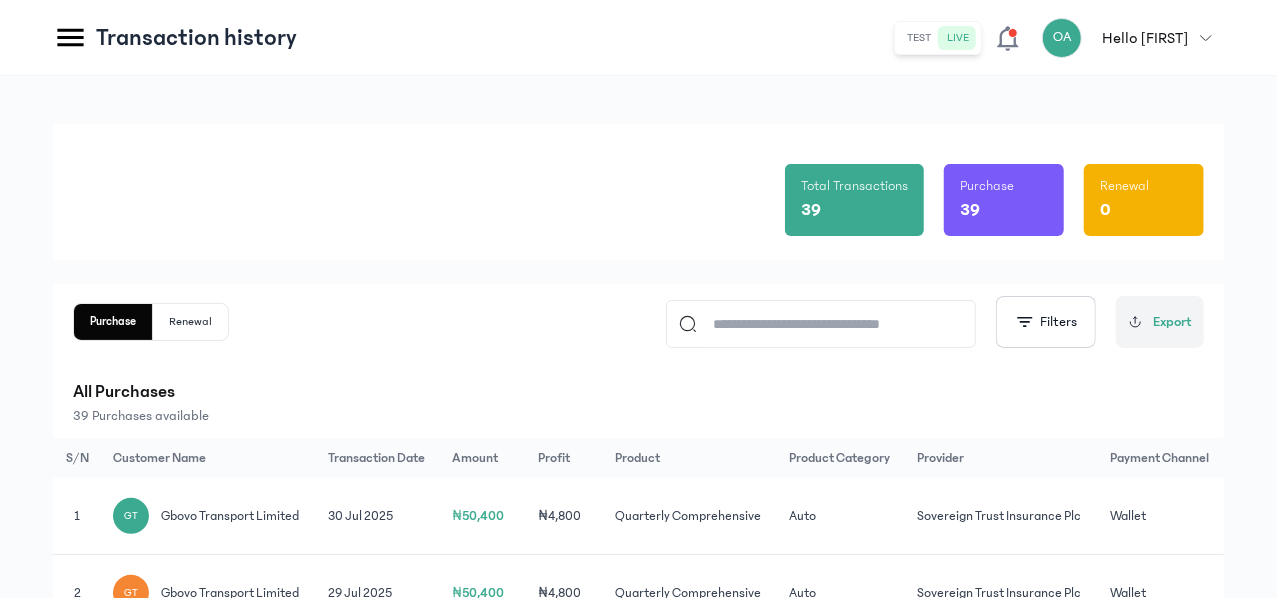 click on "Purchase Renewal
Filters
Export All Purchases 39 Purchases available" at bounding box center [638, 361] 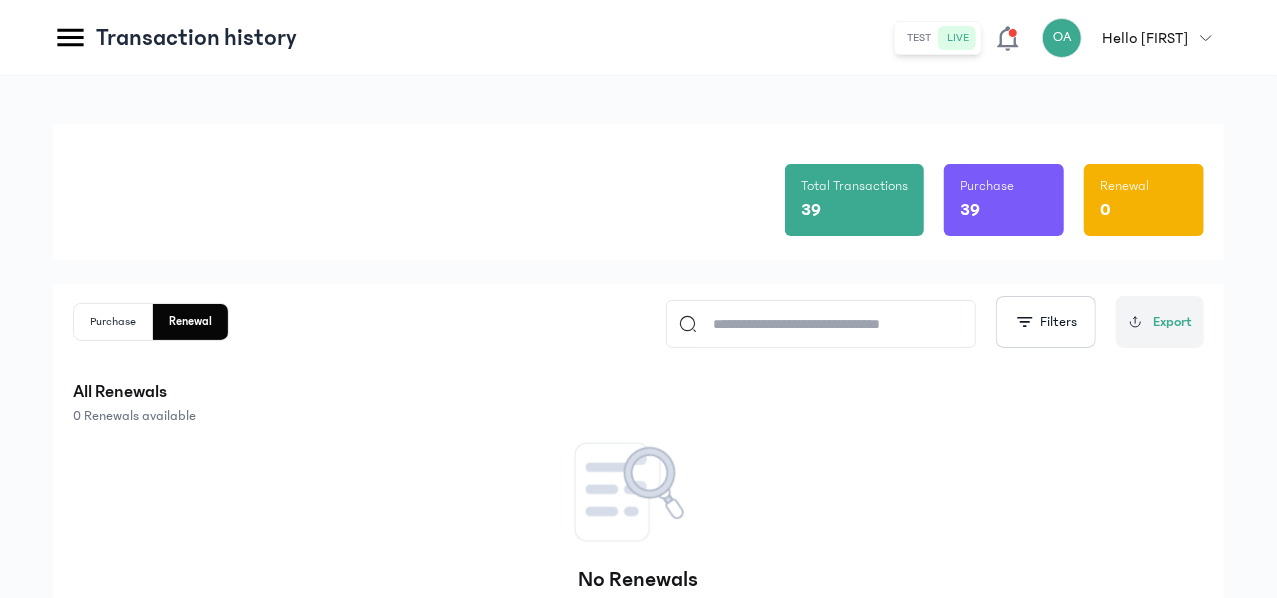 click on "Purchase" 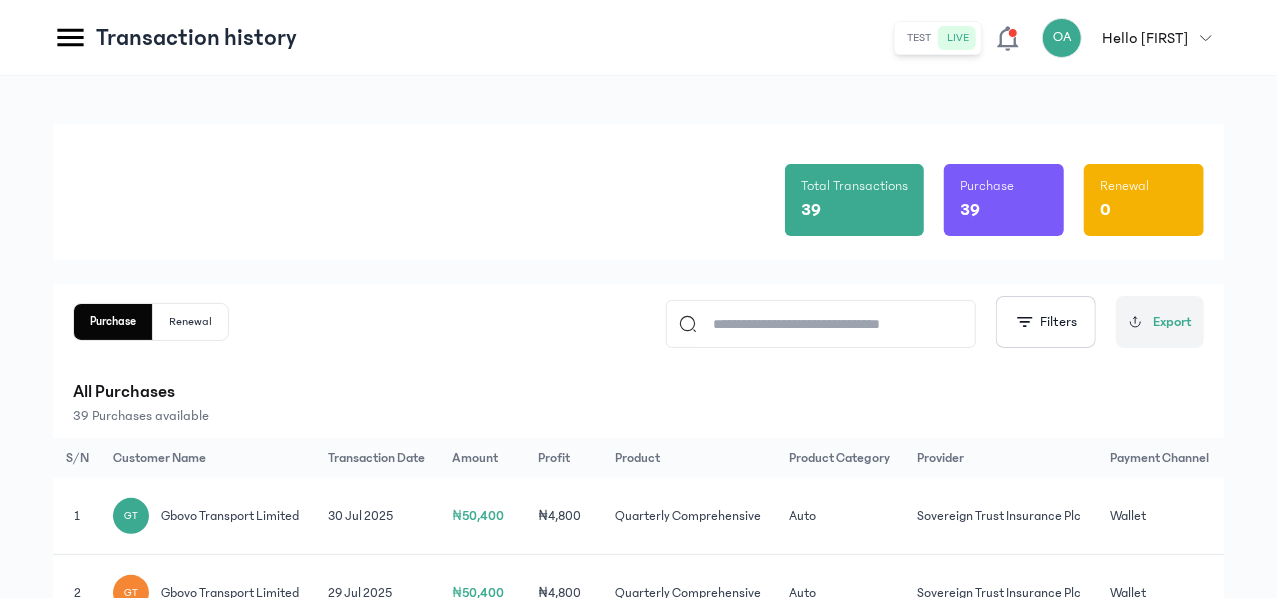 click on "Purchase Renewal
Filters
Export" at bounding box center [638, 322] 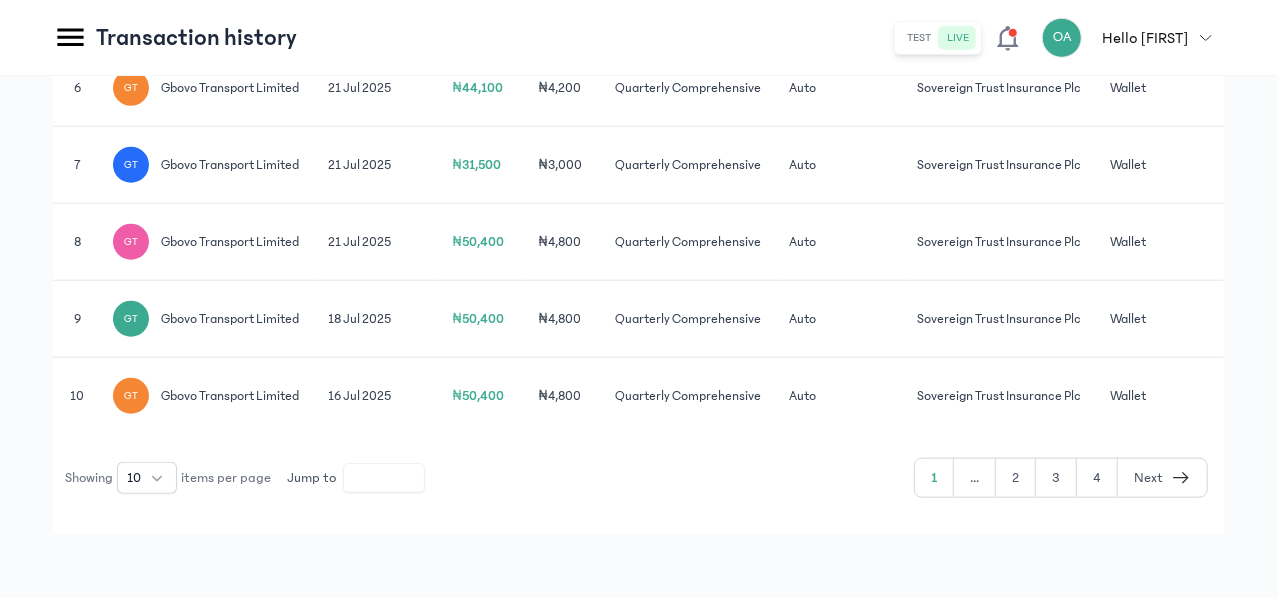 scroll, scrollTop: 1060, scrollLeft: 0, axis: vertical 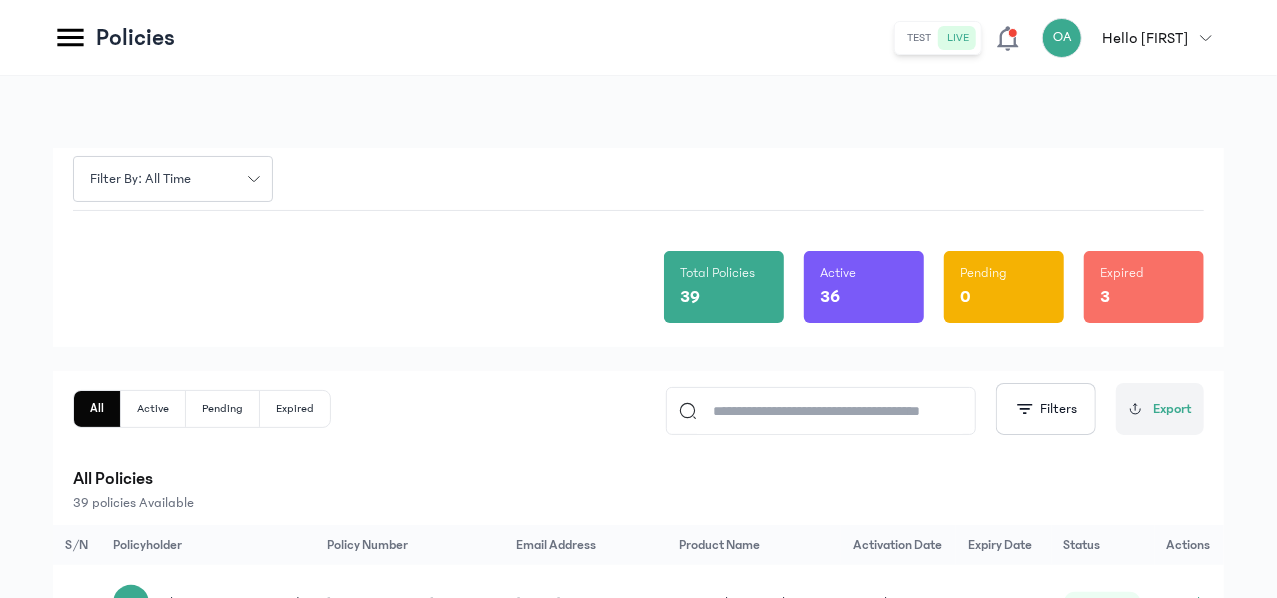click on "Claims" at bounding box center [-168, 384] 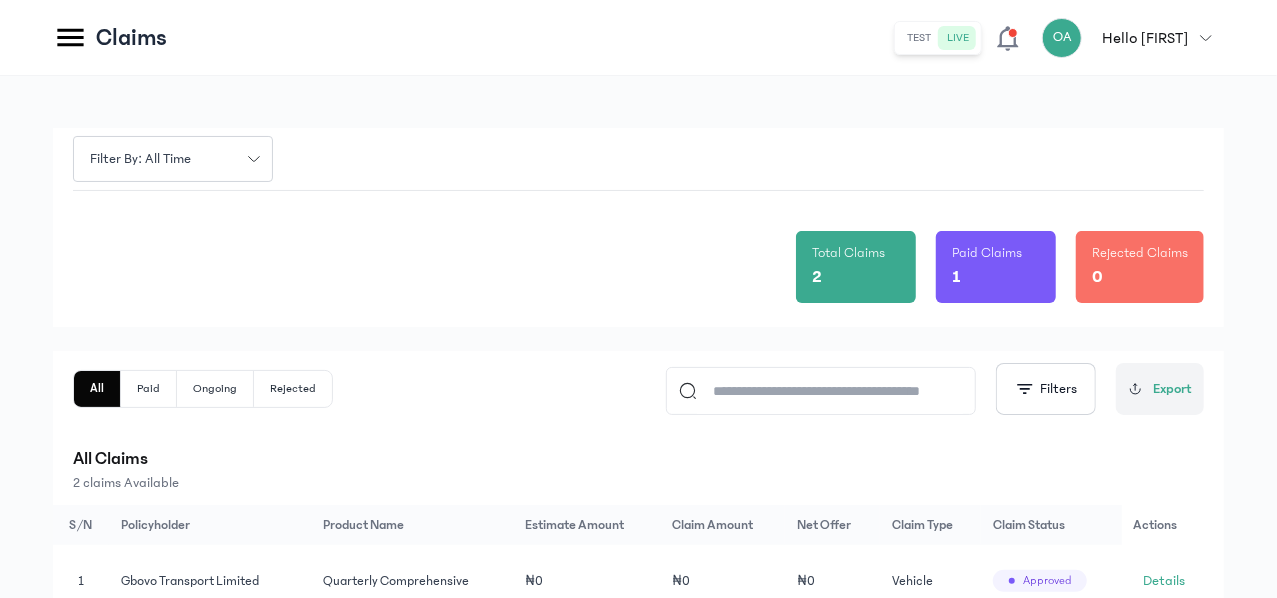 click on "All Paid Ongoing Rejected
Filters
Export All Claims 2 claims Available S/N Policyholder Product Name Estimate Amount Claim Amount Net Offer Claim Type Claim Status Actions 1 Gbovo  Transport limited  Quarterly Comprehensive ₦0 ₦0 ₦0 Vehicle  Approved Details 2 Gbovo  Transport limited  Quarterly Comprehensive ₦0 ₦0 ₦0 Vehicle  Paid Details" at bounding box center (638, 526) 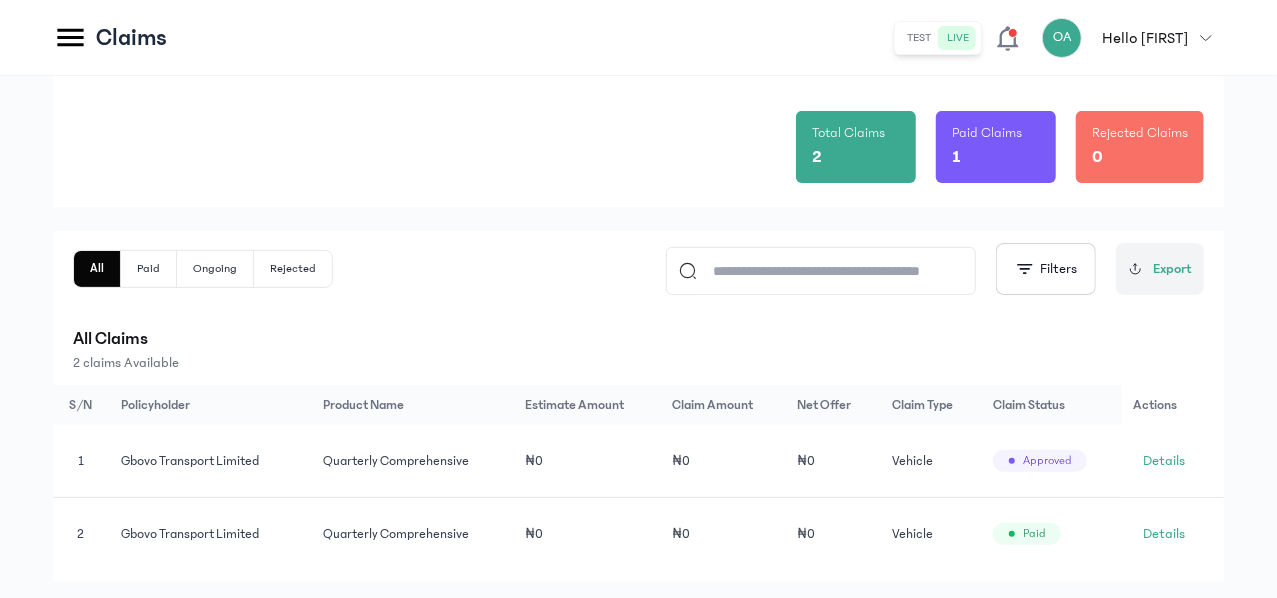 scroll, scrollTop: 160, scrollLeft: 0, axis: vertical 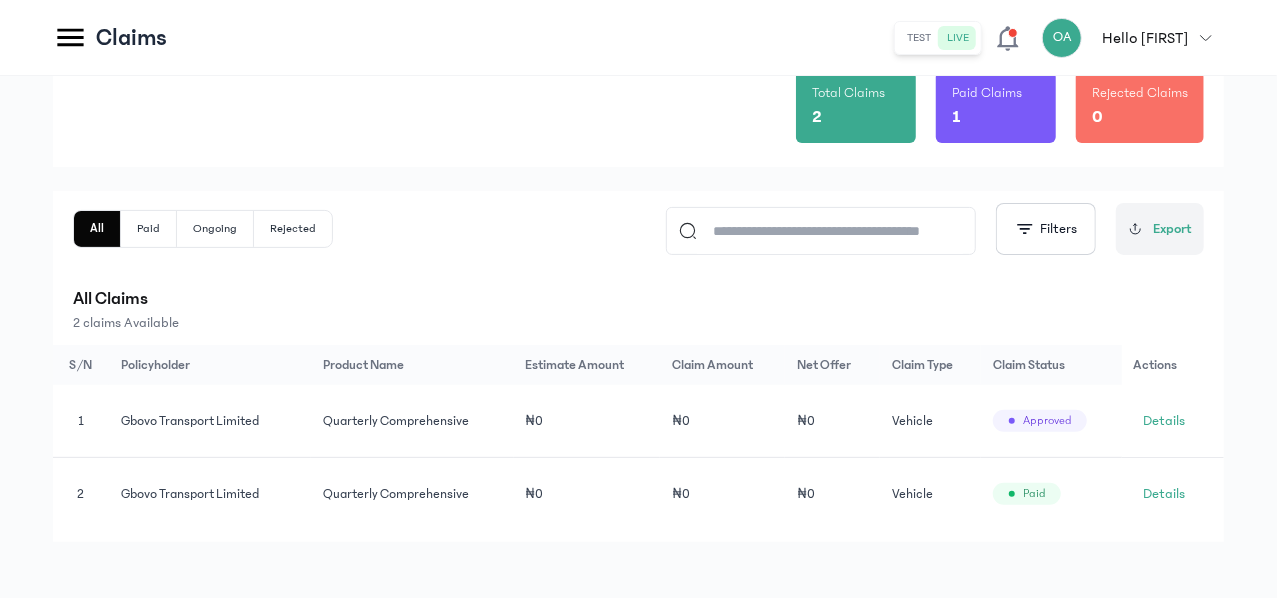 click on "Customers" 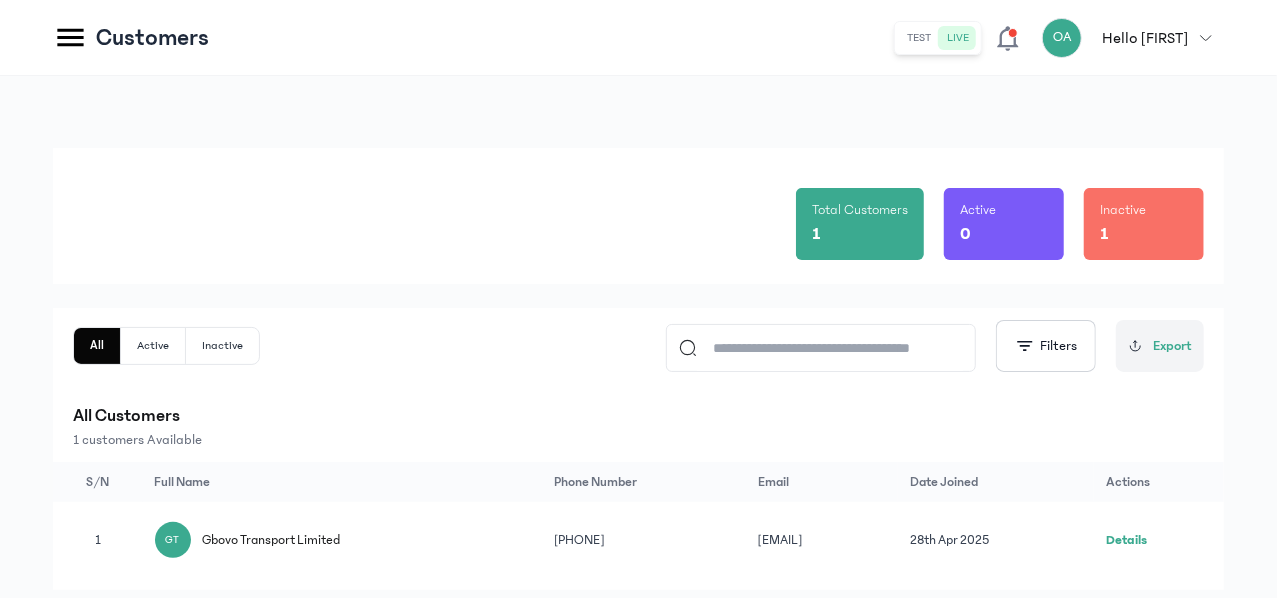 click on "All Active Inactive
Filters
Export All Customers 1 customers Available S/N Full Name Phone Number Email Date joined Actions 1 GT [COMPANY_NAME]  08069752322  [EMAIL]  28th Apr 2025 Details" 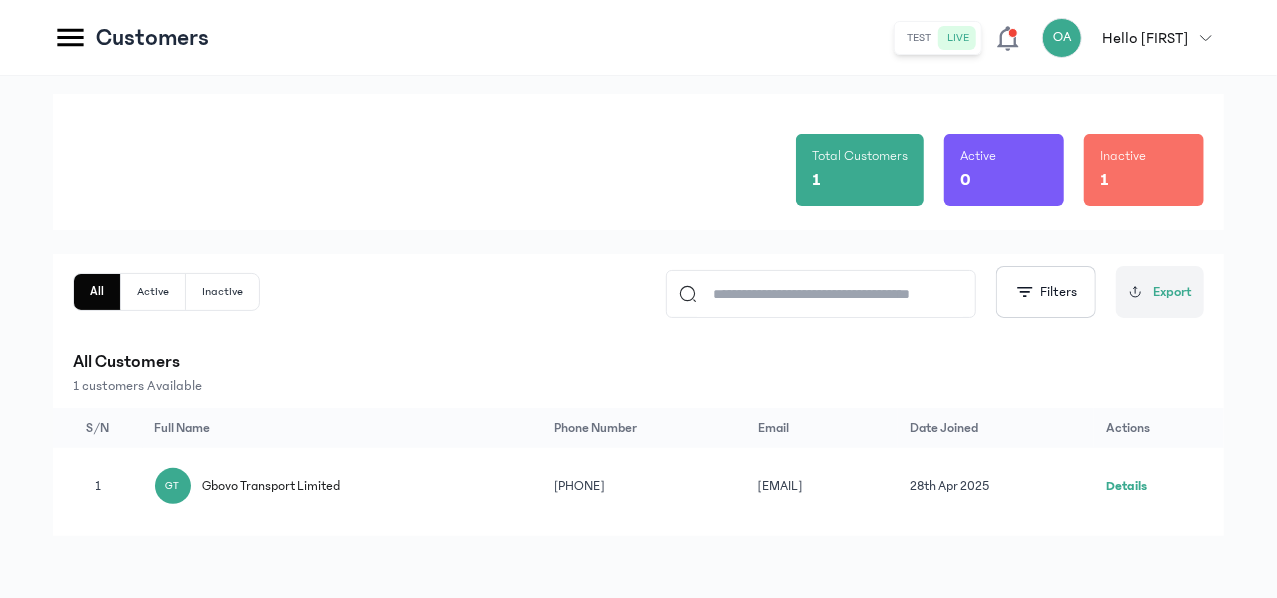 scroll, scrollTop: 56, scrollLeft: 0, axis: vertical 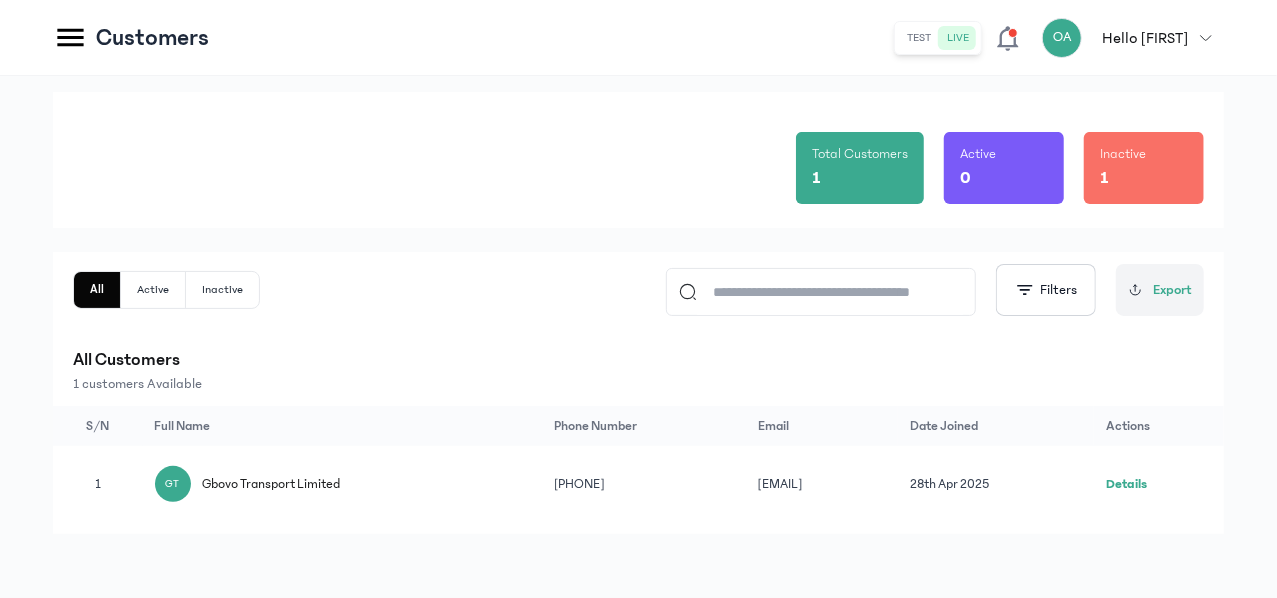click on "Details" 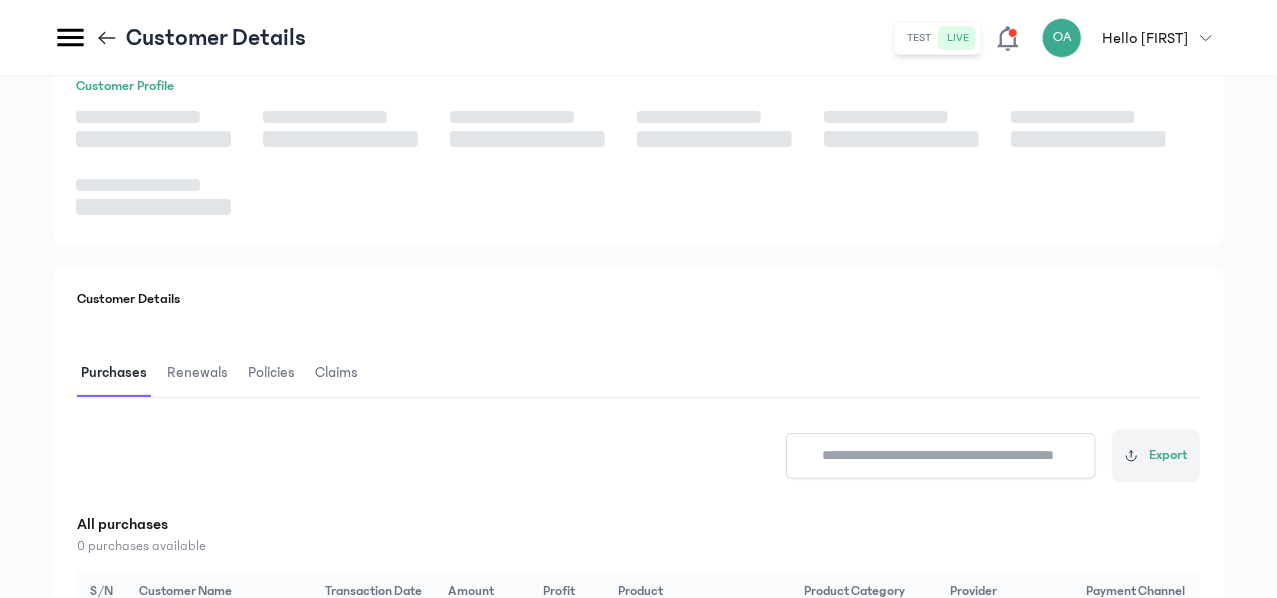 scroll, scrollTop: 0, scrollLeft: 0, axis: both 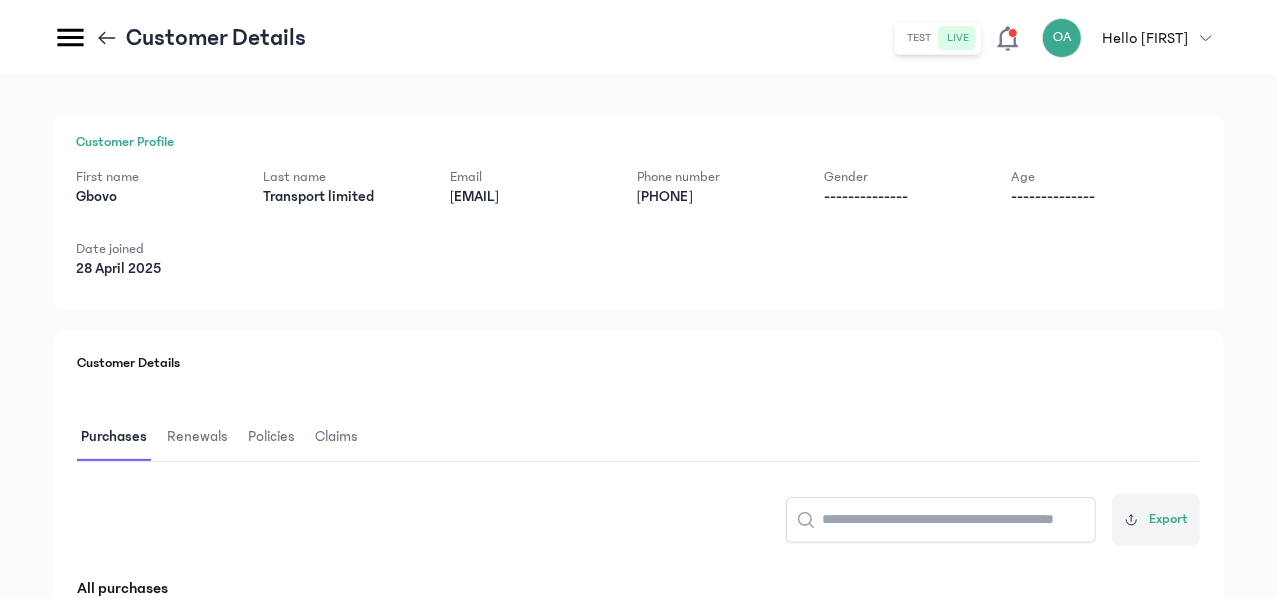 click on "Purchases Renewals Policies Claims
Export All purchases 39 purchases available  S/N Customer Name Transaction Date Amount Profit Product Product Category Provider Payment Channel 1 GT [COMPANY_NAME]  30 Jul 2025 ₦50,400 ₦4,800 Quarterly Comprehensive Auto Sovereign Trust Insurance Plc wallet 2 GT [COMPANY_NAME]  29 Jul 2025 ₦50,400 ₦4,800 Quarterly Comprehensive Auto Sovereign Trust Insurance Plc wallet 3 GT [COMPANY_NAME]  28 Jul 2025 ₦32,495.4 ₦3,094.8 Quarterly Comprehensive Auto Sovereign Trust Insurance Plc wallet 4 GT [COMPANY_NAME]  26 Jul 2025 ₦32,495.4 ₦3,094.8 Quarterly Comprehensive Auto Sovereign Trust Insurance Plc wallet 5 GT [COMPANY_NAME]  23 Jul 2025 ₦50,400 ₦4,800 Quarterly Comprehensive Auto Sovereign Trust Insurance Plc wallet 6 GT [COMPANY_NAME]  21 Jul 2025 ₦44,100 ₦4,200 Quarterly Comprehensive Auto Sovereign Trust Insurance Plc wallet 7 GT [COMPANY_NAME]  21 Jul 2025 ₦31,500 ₦3,000" at bounding box center (638, 984) 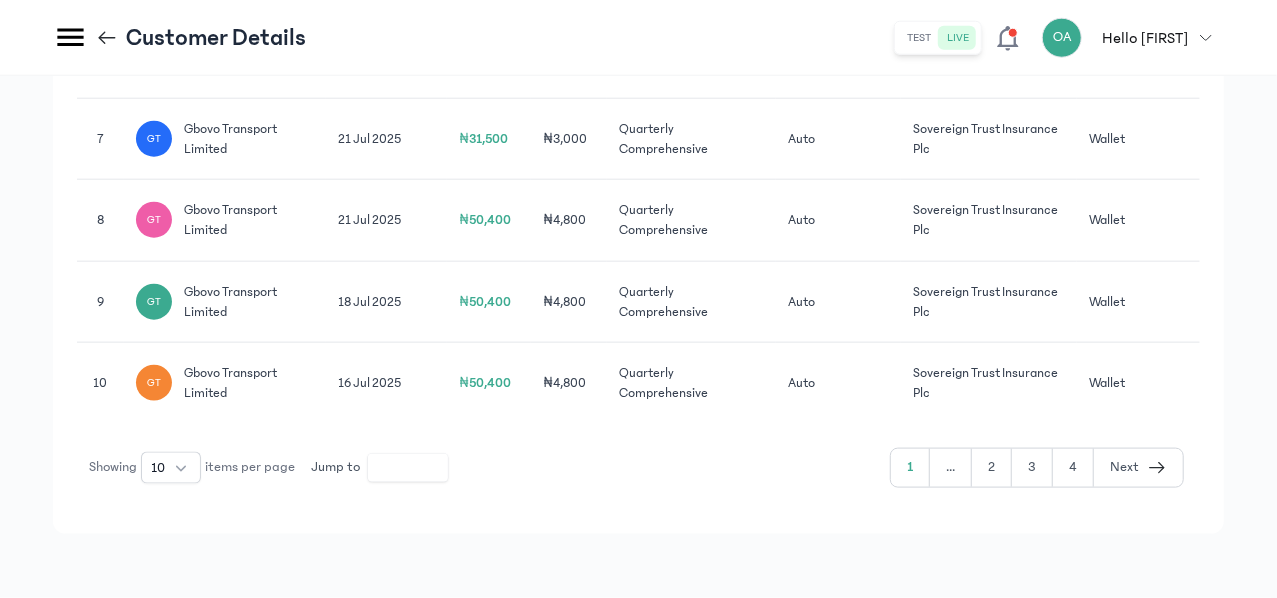 scroll, scrollTop: 1200, scrollLeft: 0, axis: vertical 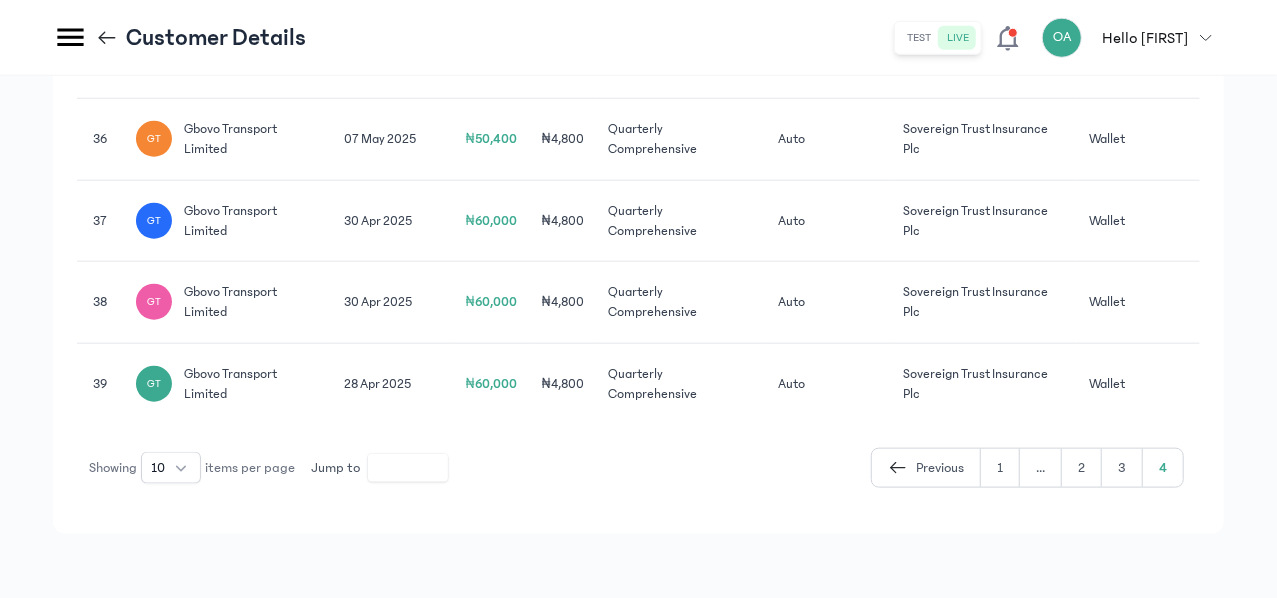 click on "₦60,000" 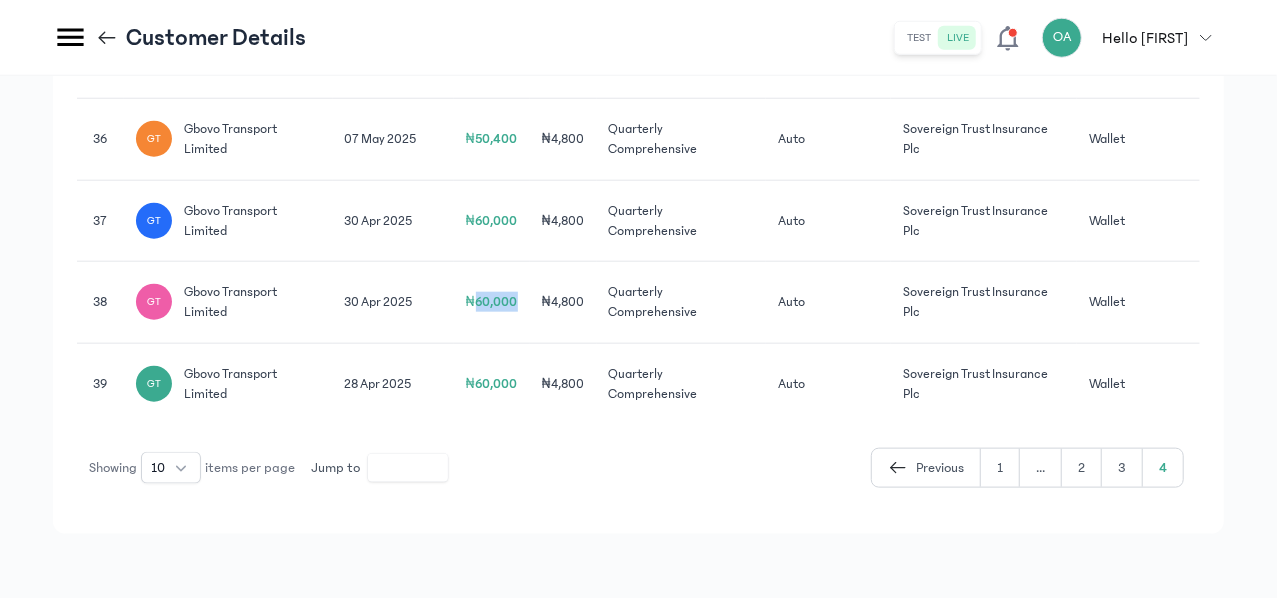 click on "₦60,000" 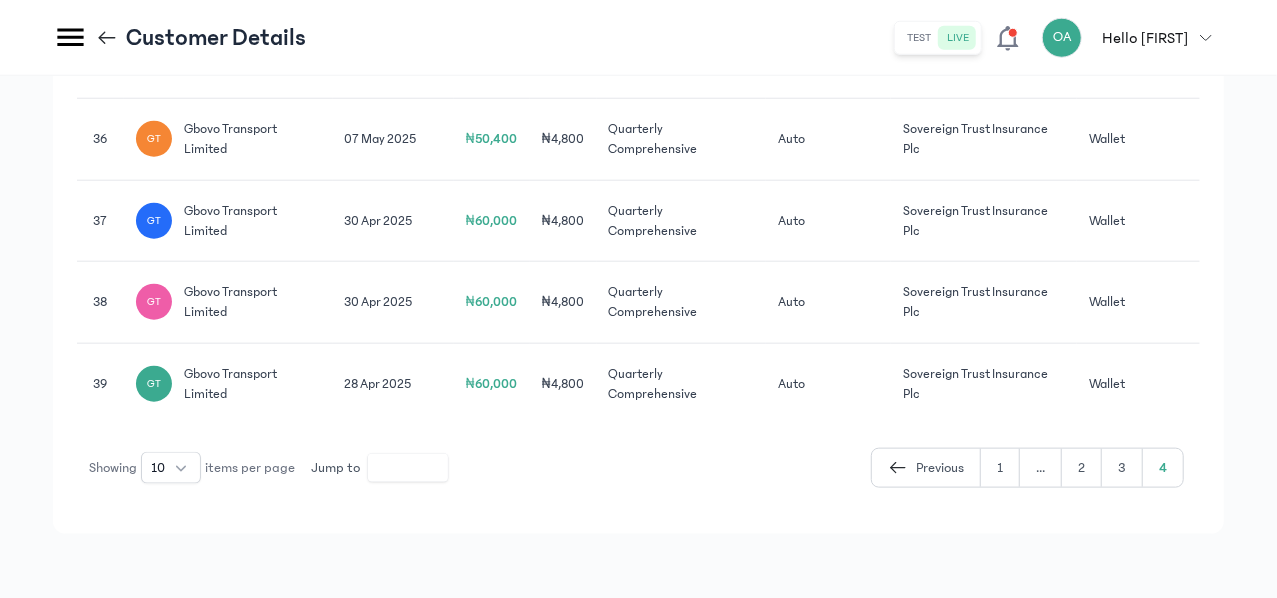 click on "Quarterly Comprehensive" 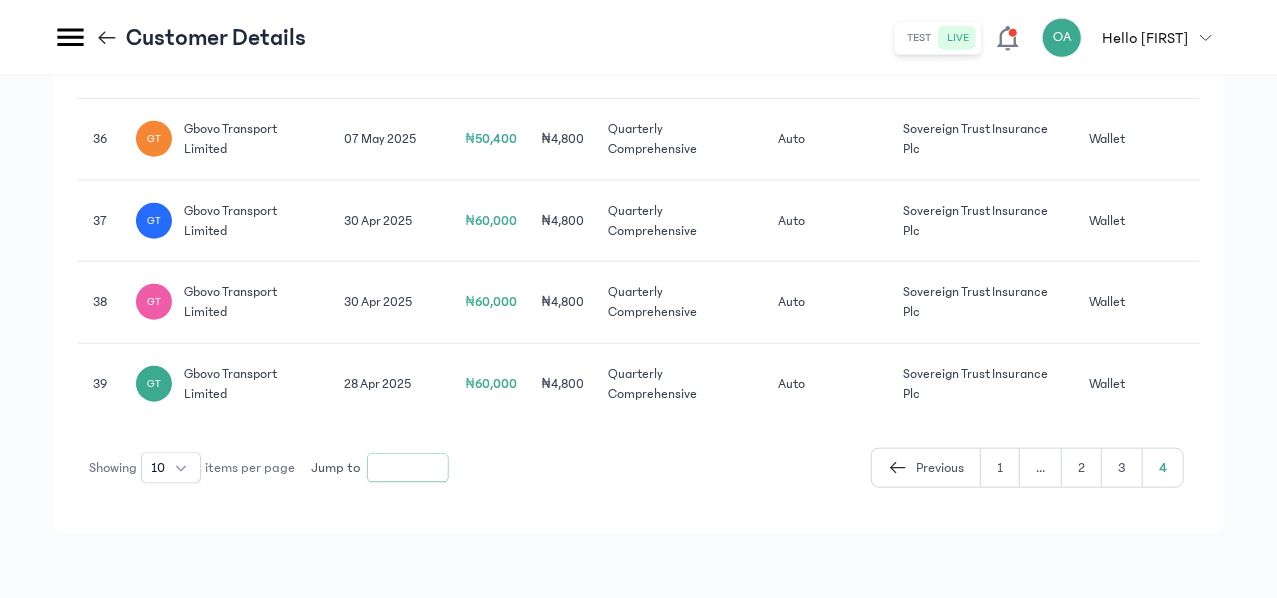 click on "*" at bounding box center [408, 468] 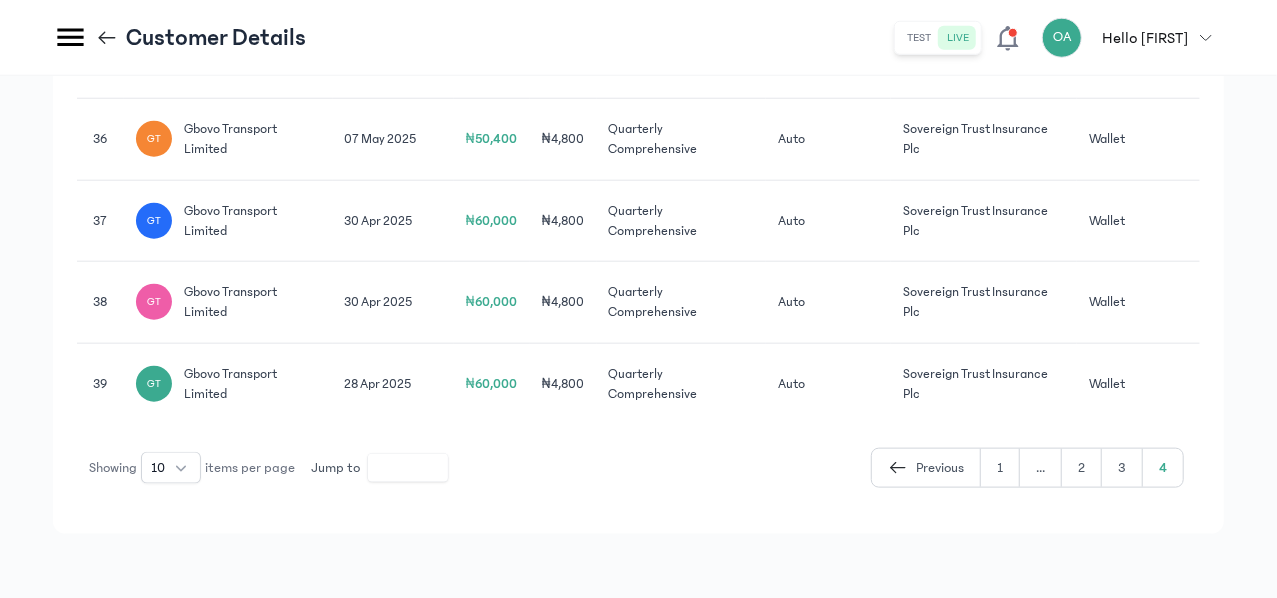 click on "Quarterly Comprehensive" 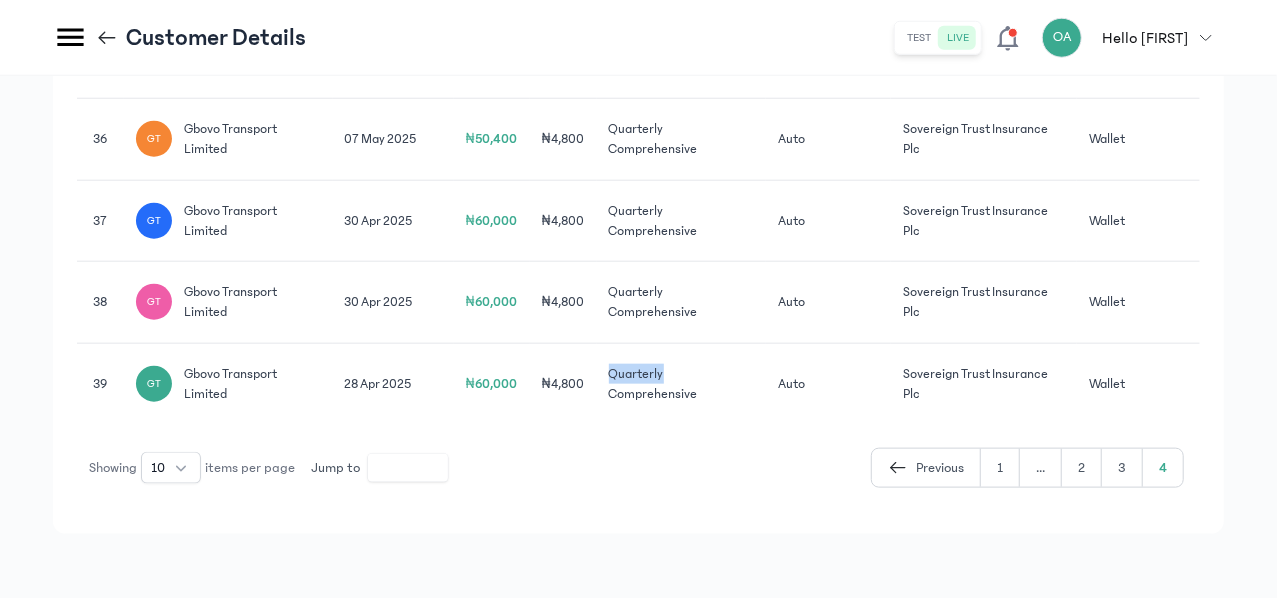 click on "Quarterly Comprehensive" 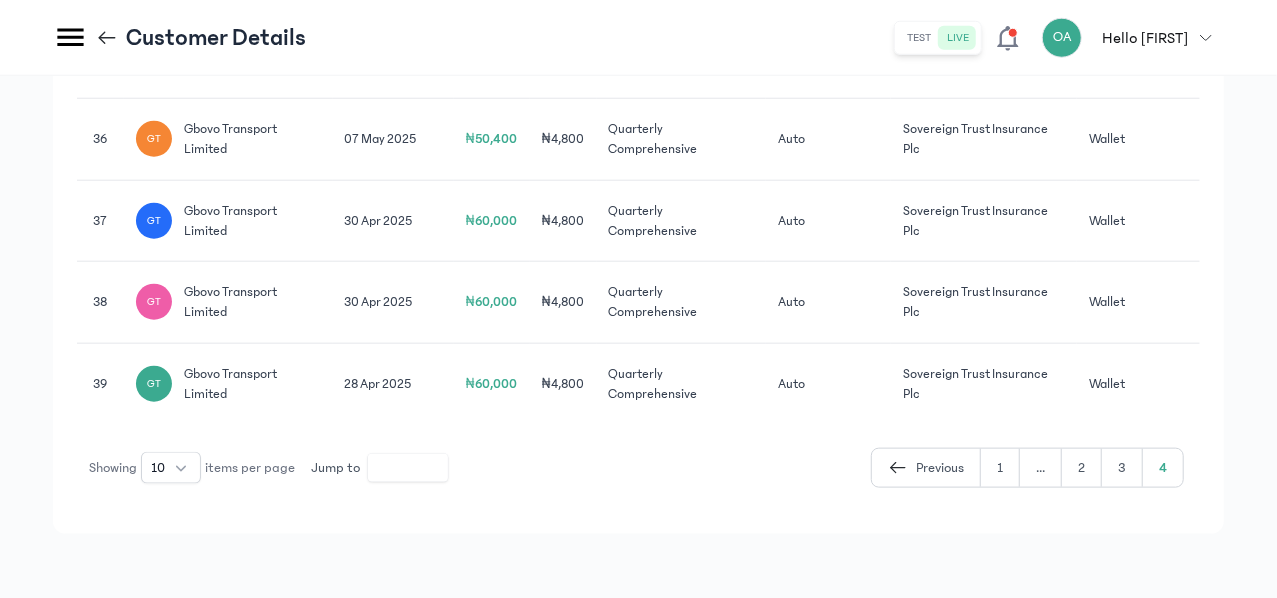 click on "₦4,800" 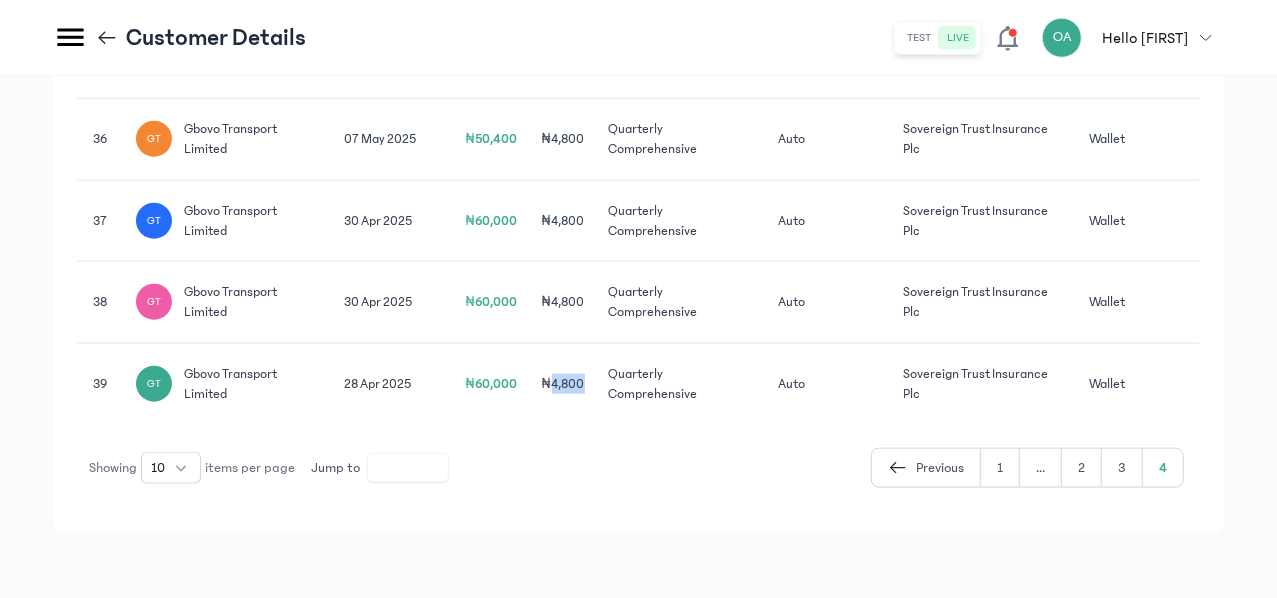 click on "₦4,800" 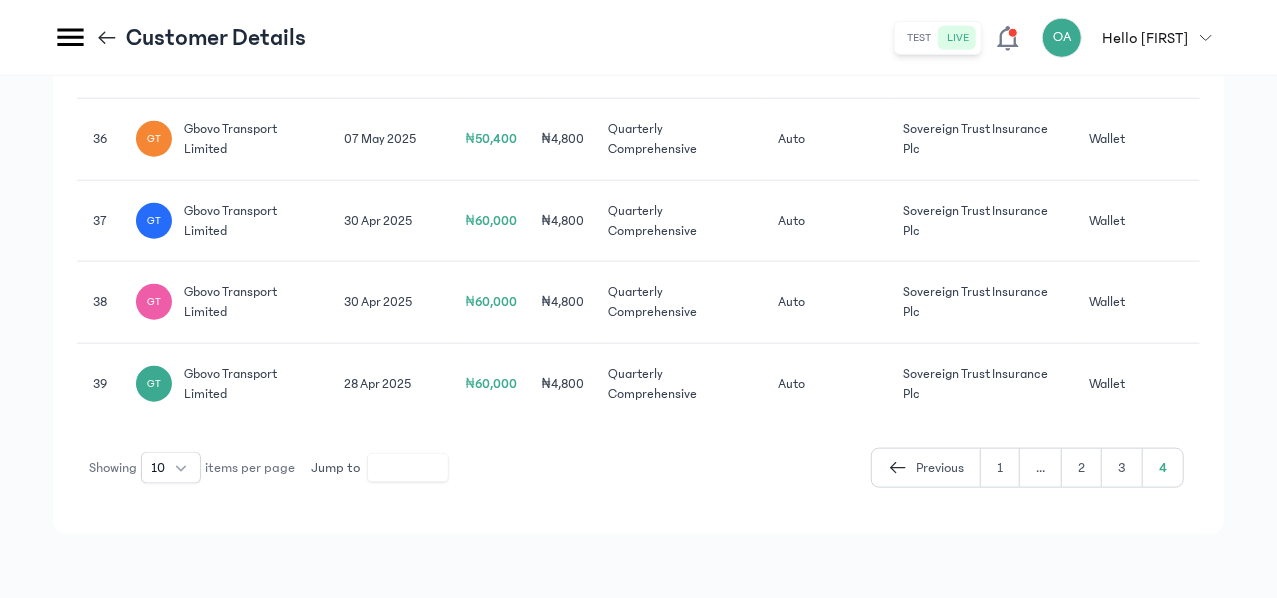 click on "₦60,000" 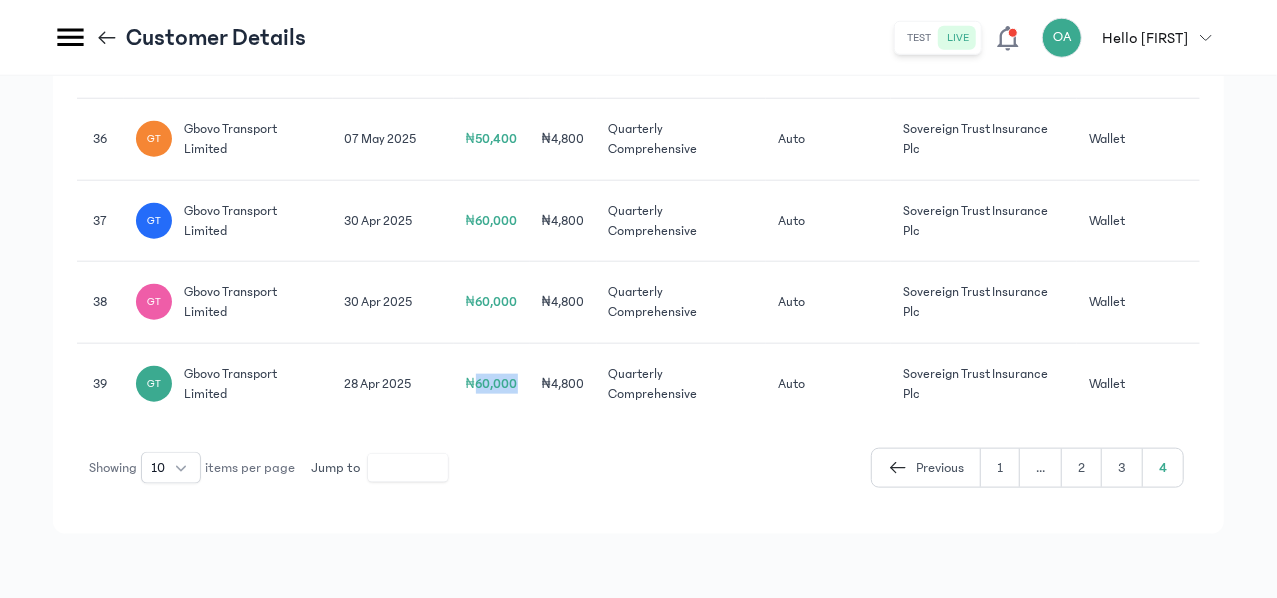 click on "₦60,000" 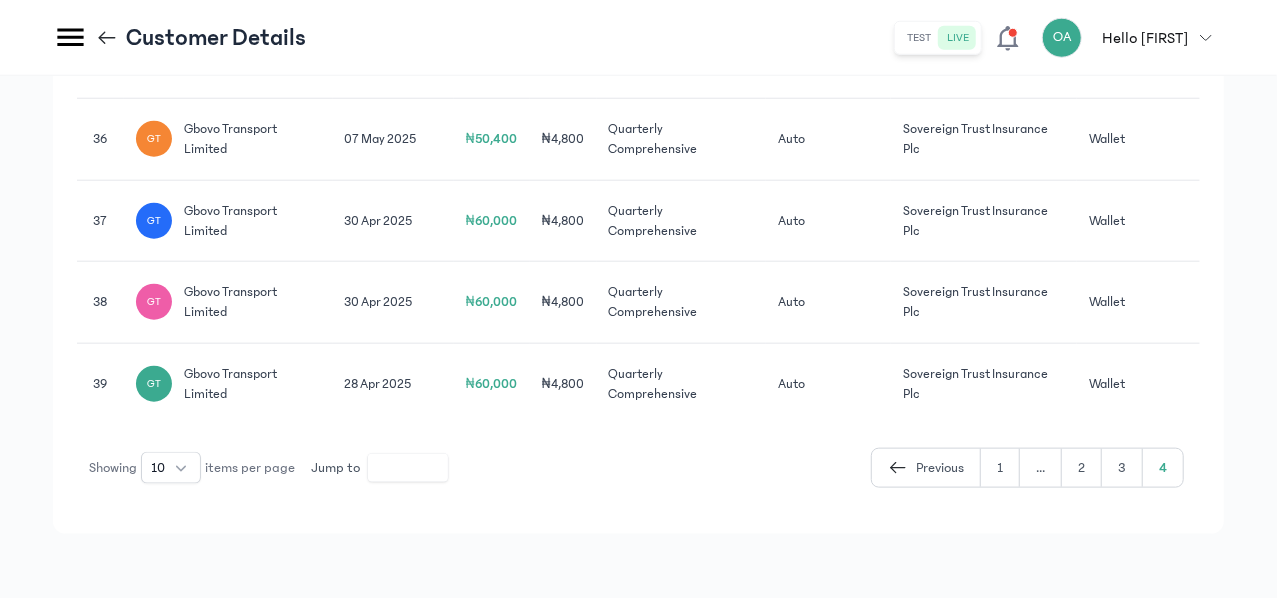 click on "28 Apr 2025" 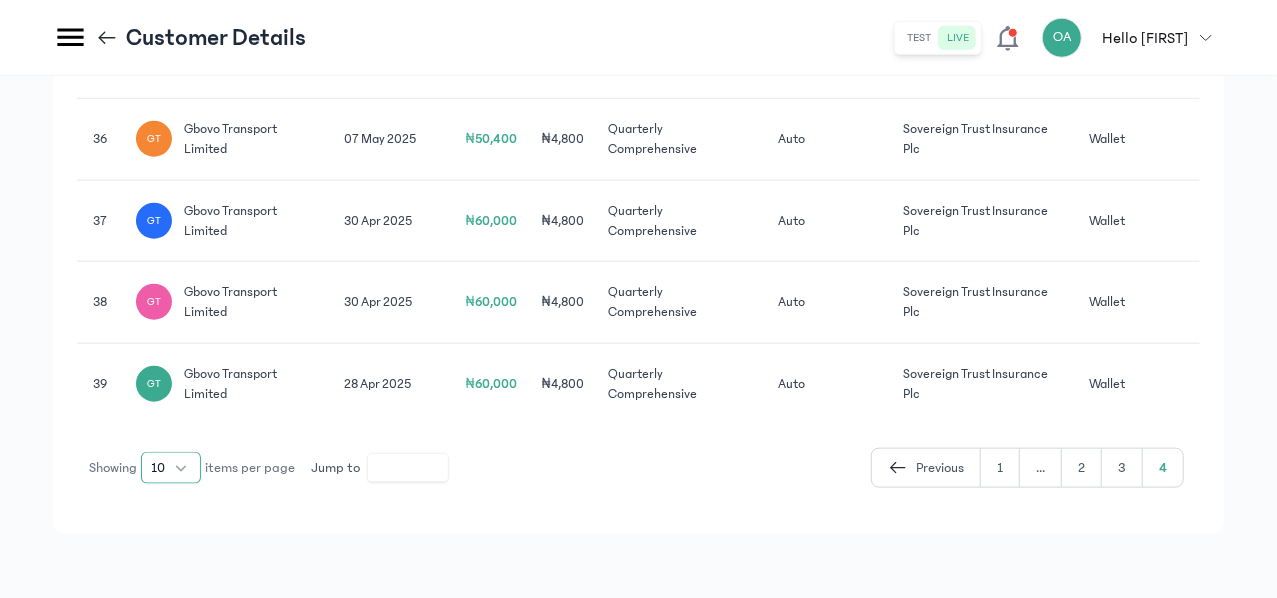 click on "10" 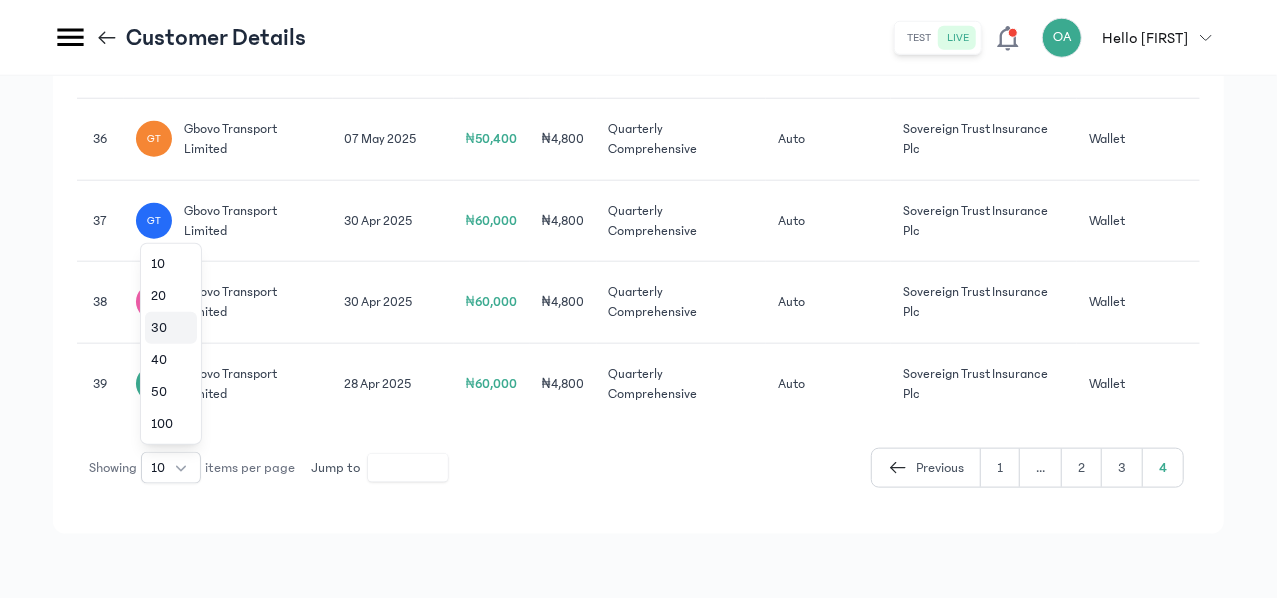 click on "30" 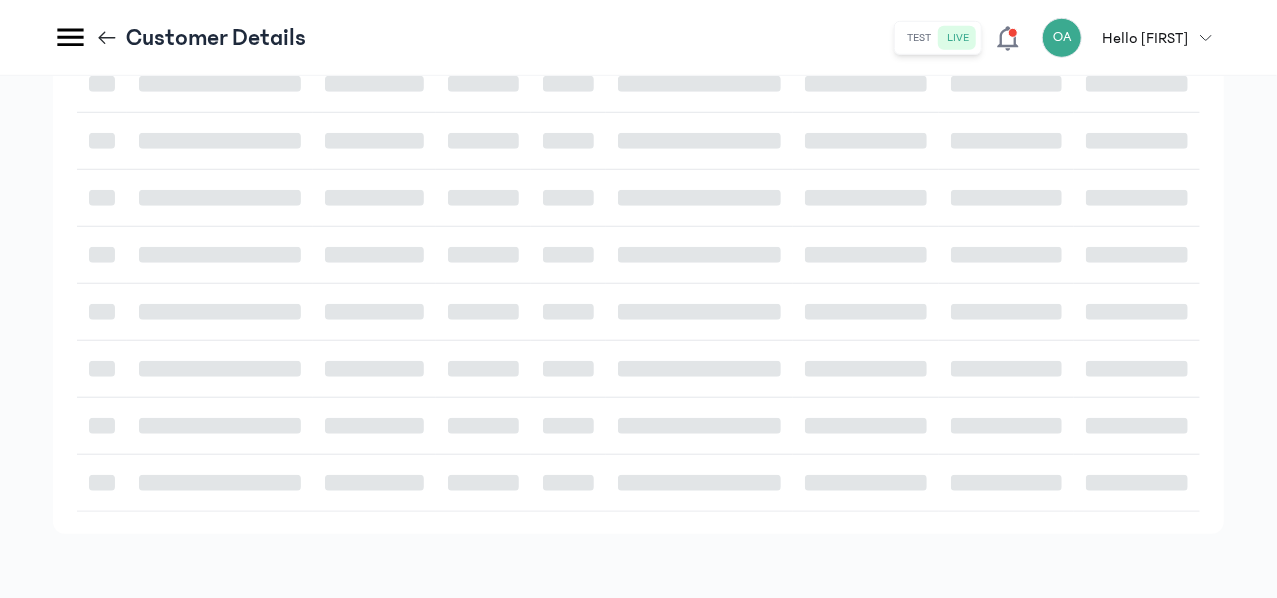 scroll, scrollTop: 734, scrollLeft: 0, axis: vertical 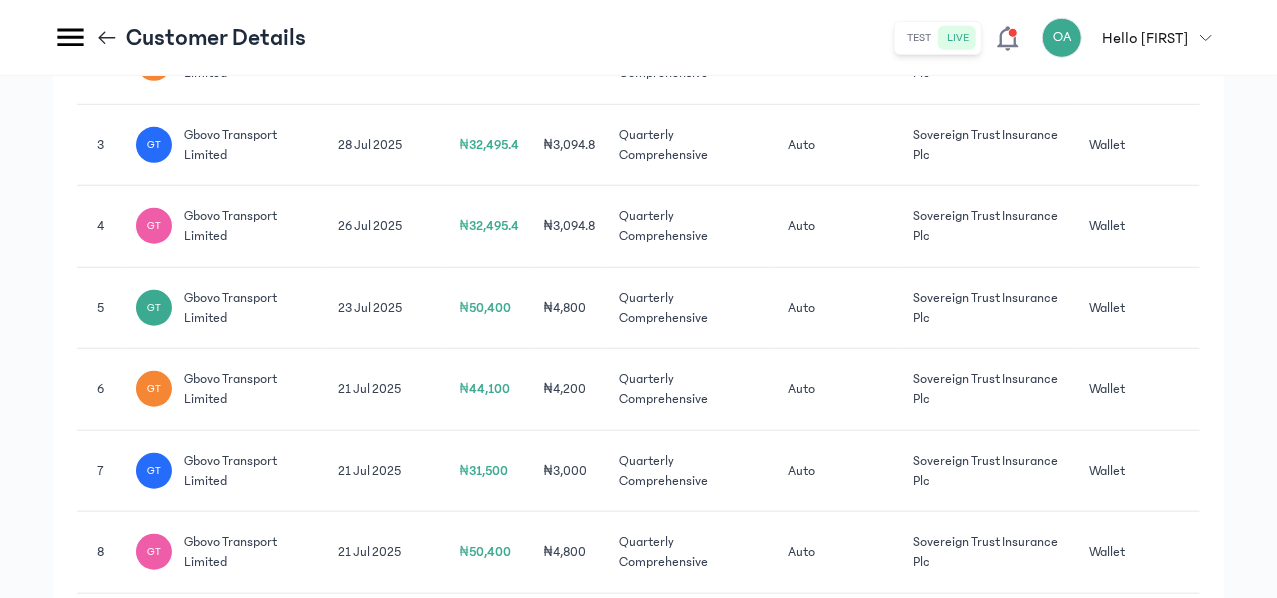 click on "[COMPANY_NAME]" 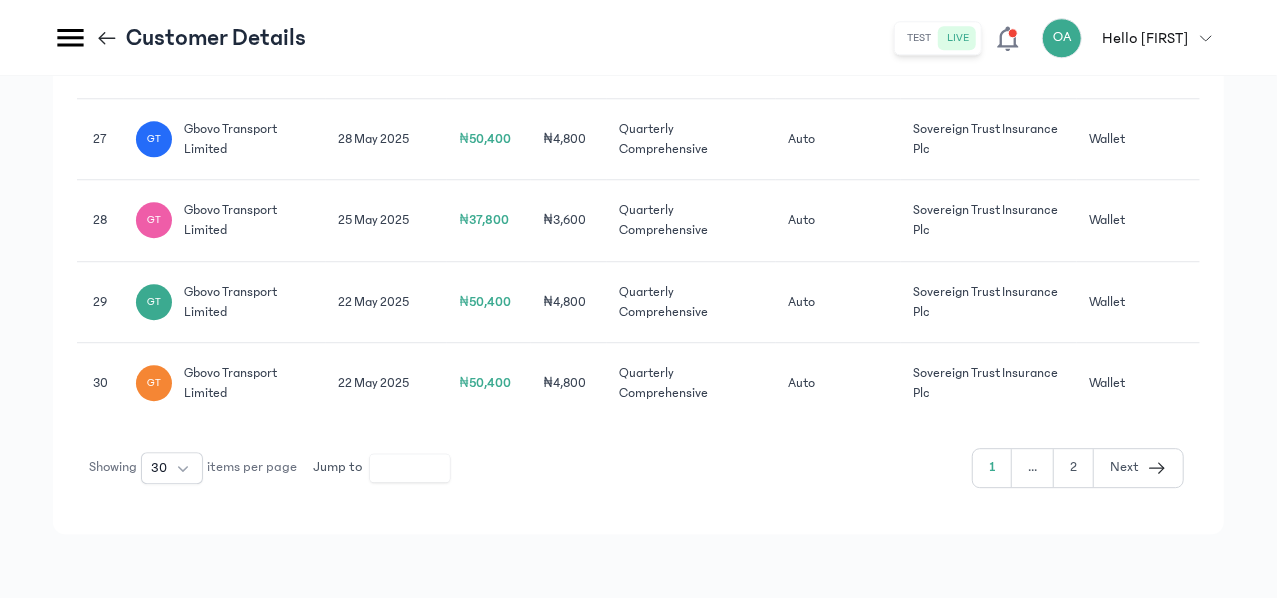 scroll, scrollTop: 3296, scrollLeft: 0, axis: vertical 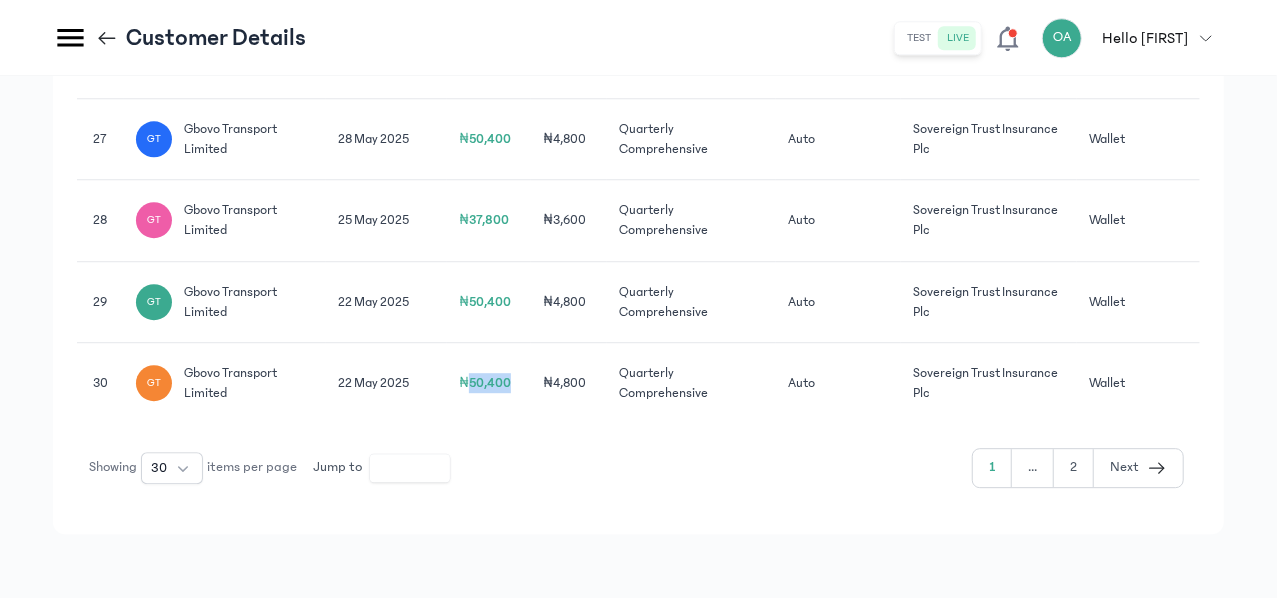 click on "₦50,400" 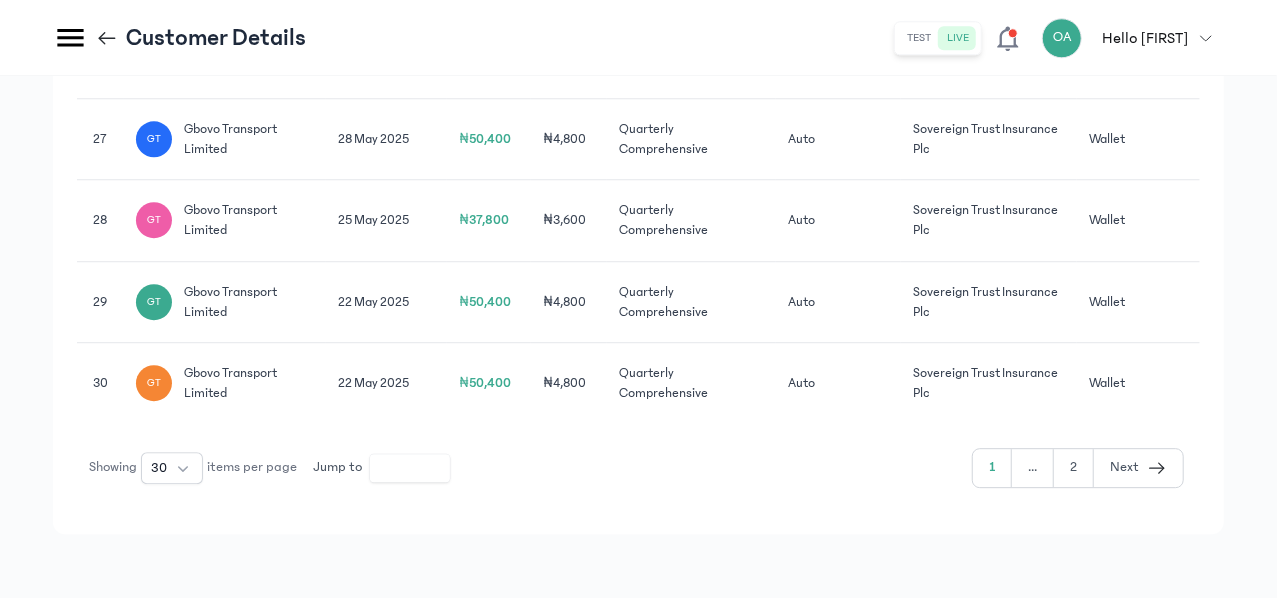 drag, startPoint x: 754, startPoint y: 357, endPoint x: 694, endPoint y: 377, distance: 63.245552 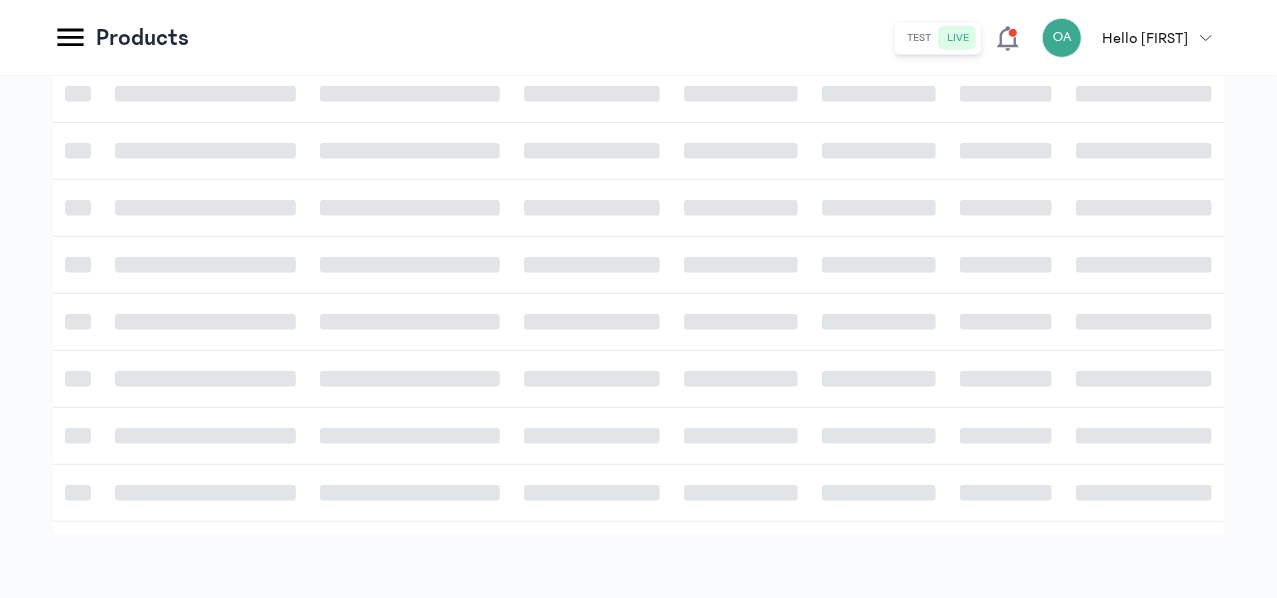 scroll, scrollTop: 0, scrollLeft: 0, axis: both 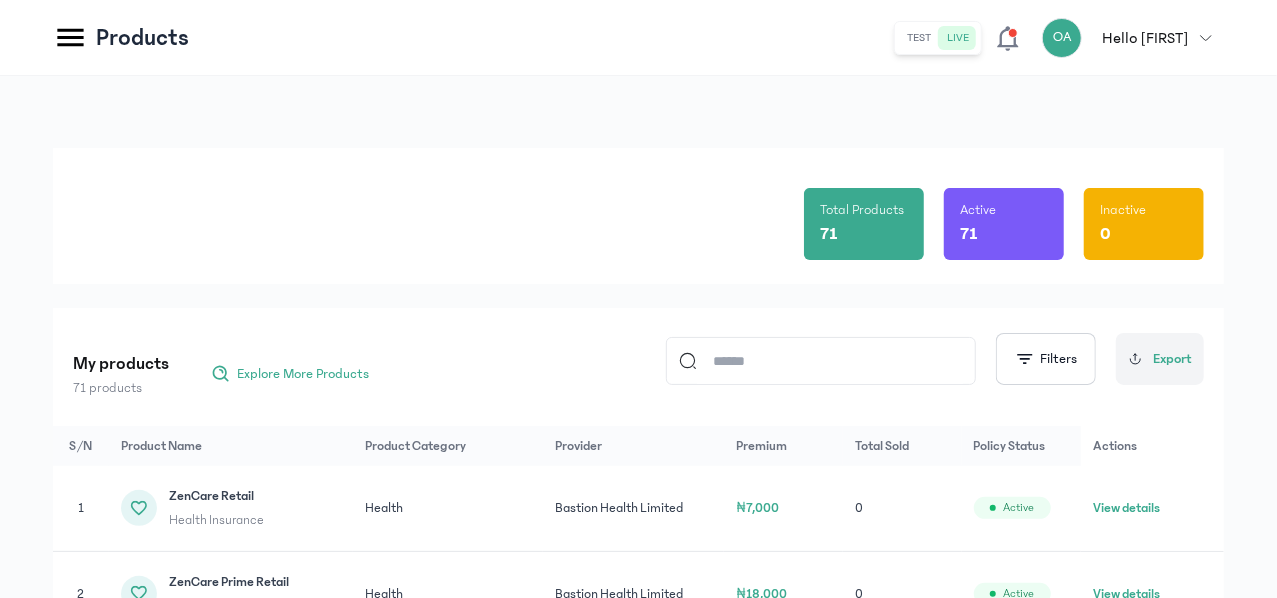 click on "Insurance Links" at bounding box center [-144, 291] 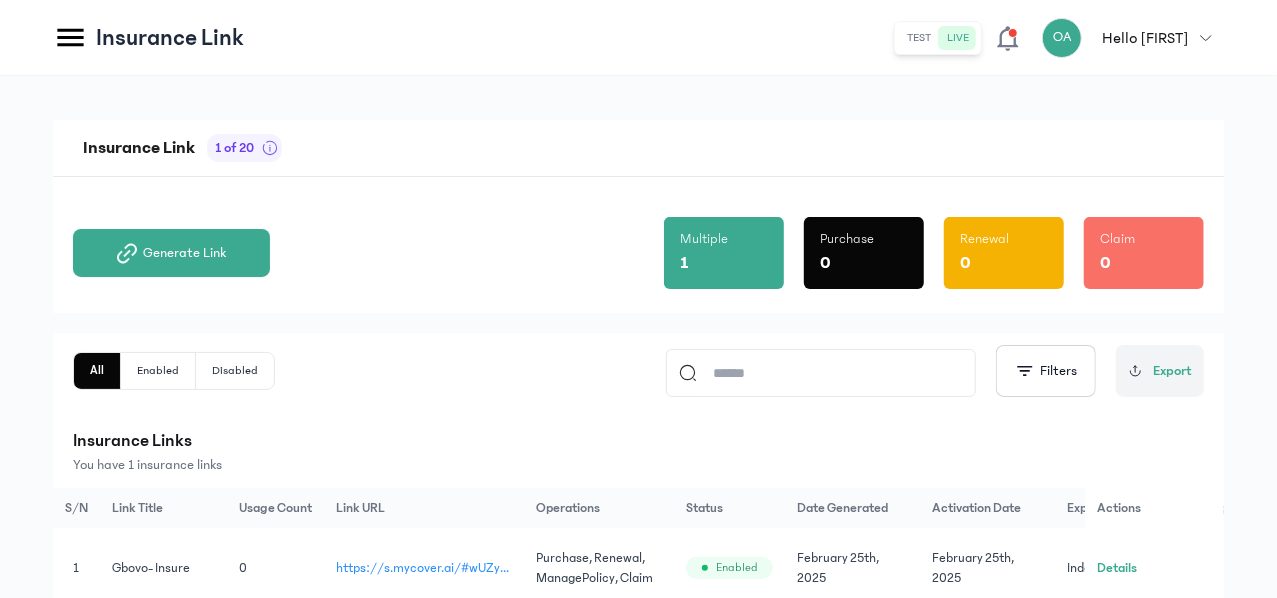 click on "Disabled" 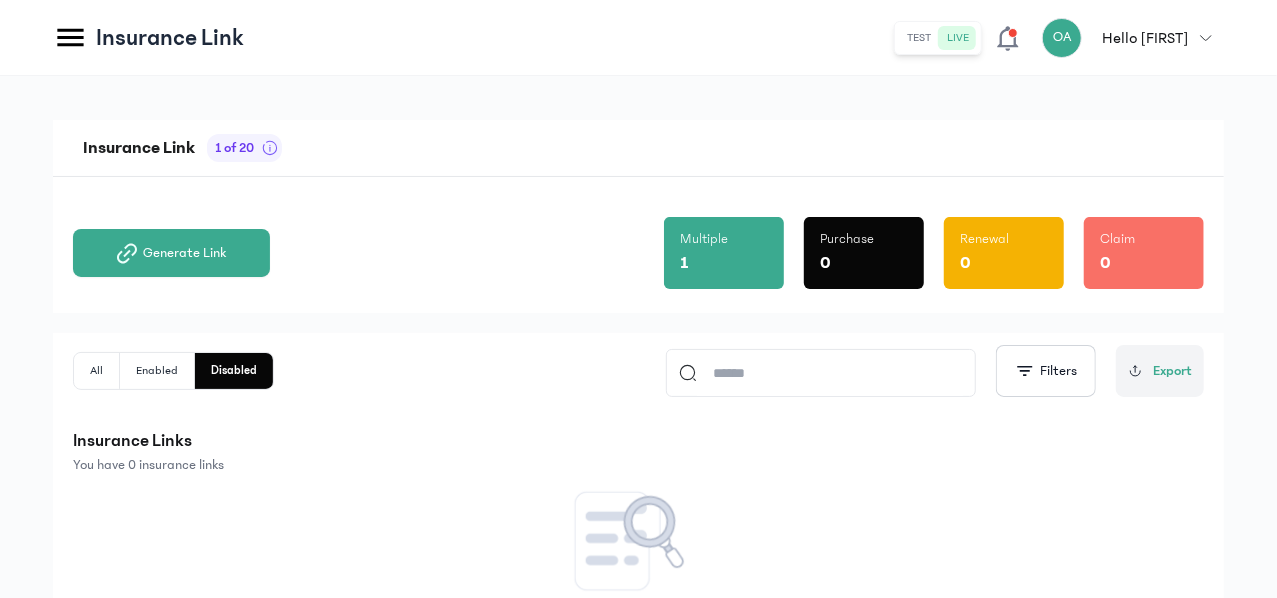 click on "Enabled" 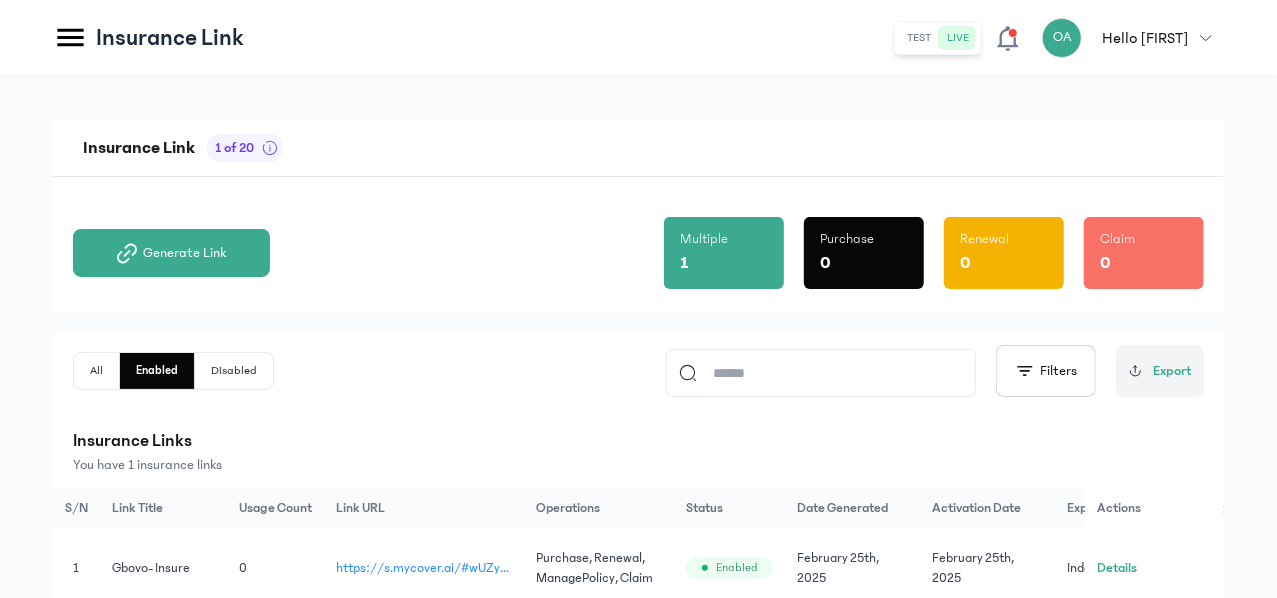 click on "Insurance Links" at bounding box center (638, 441) 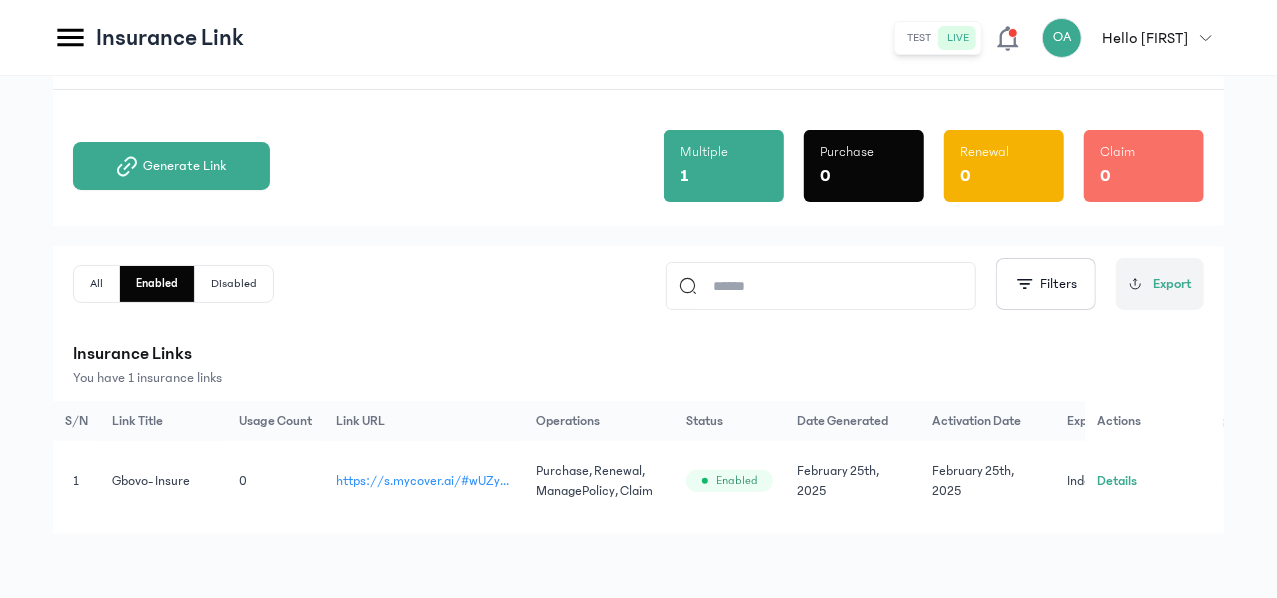 scroll, scrollTop: 90, scrollLeft: 0, axis: vertical 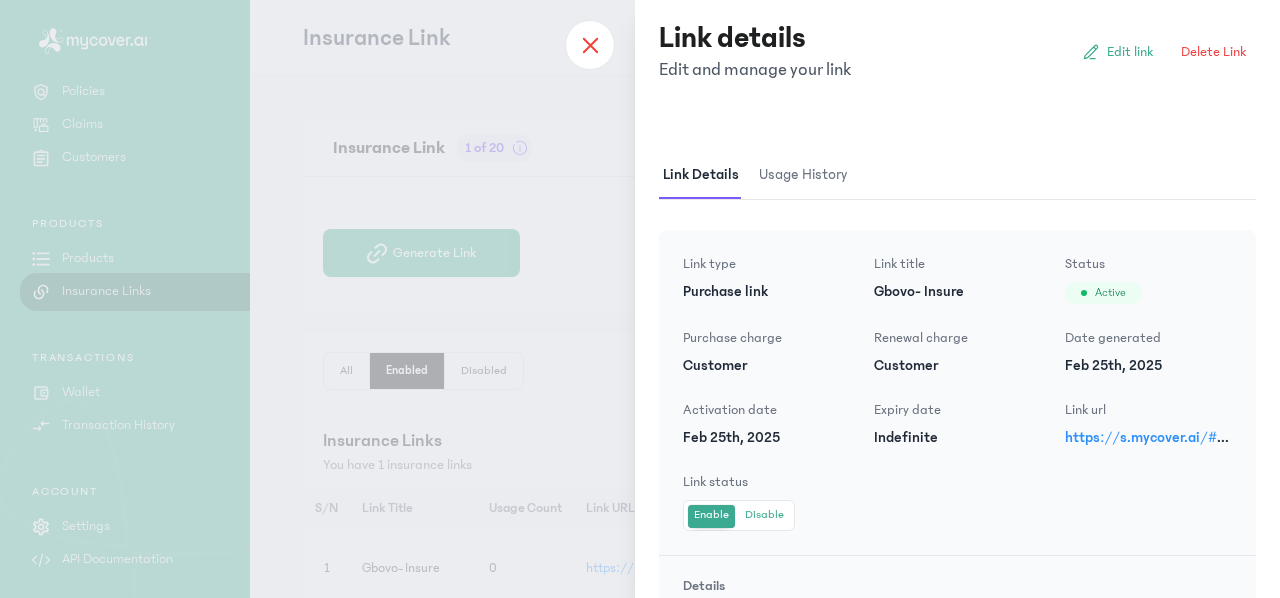 click 